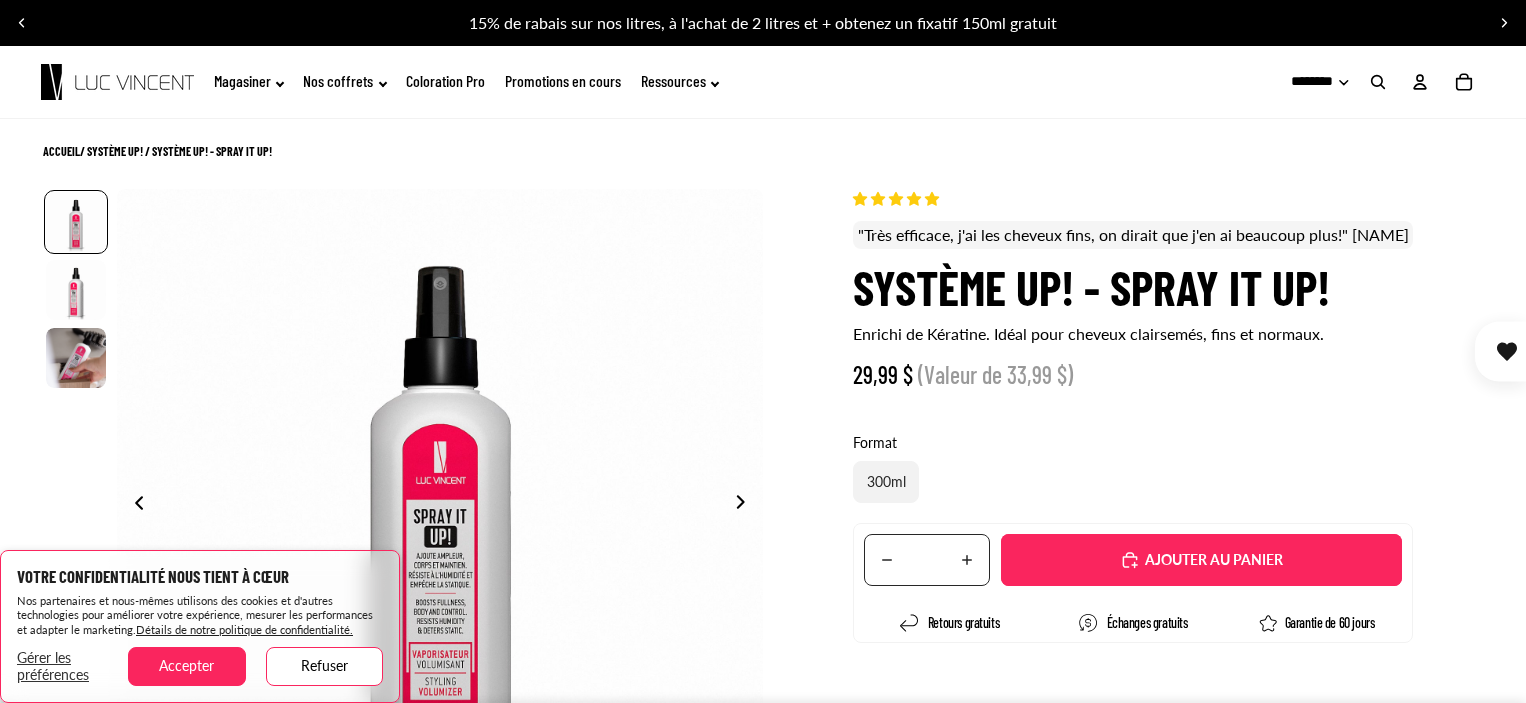 scroll, scrollTop: 0, scrollLeft: 0, axis: both 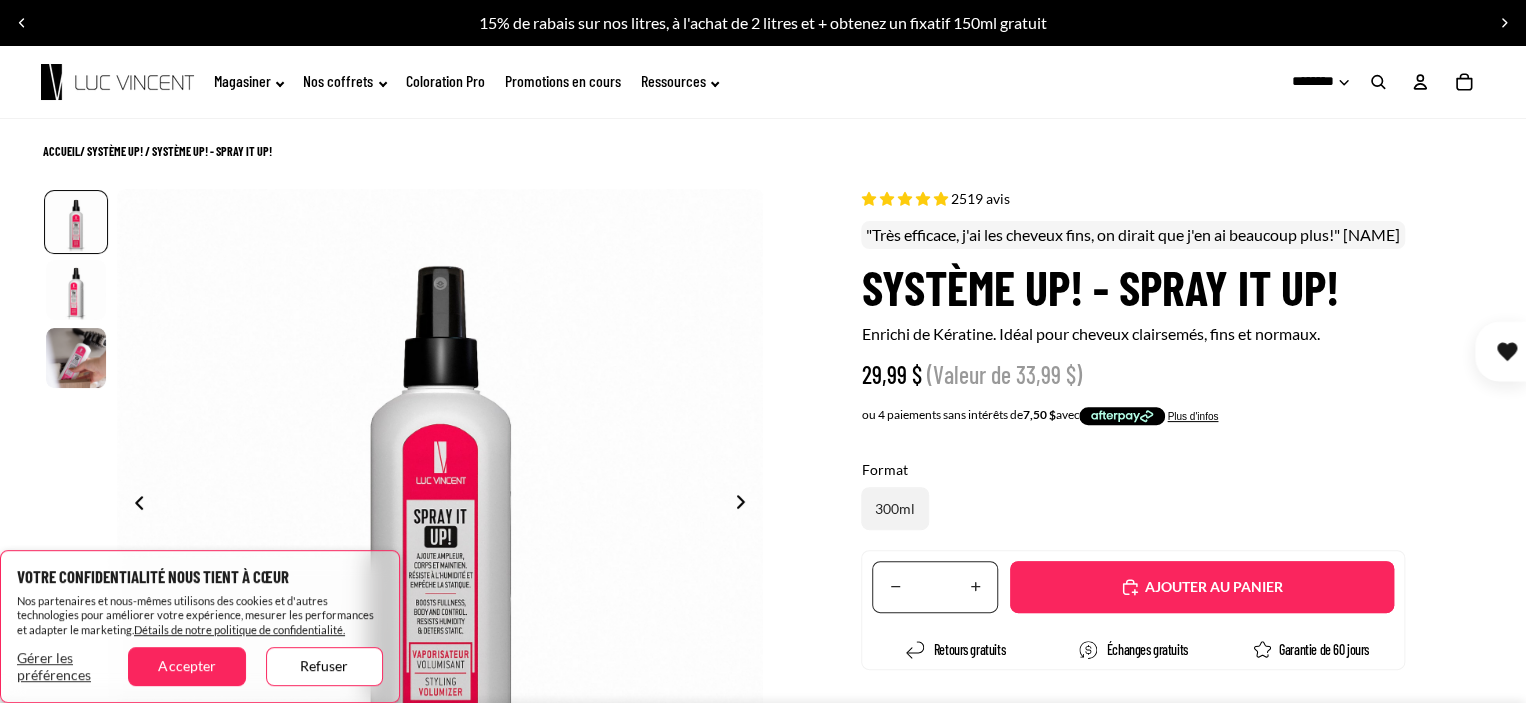 select on "**********" 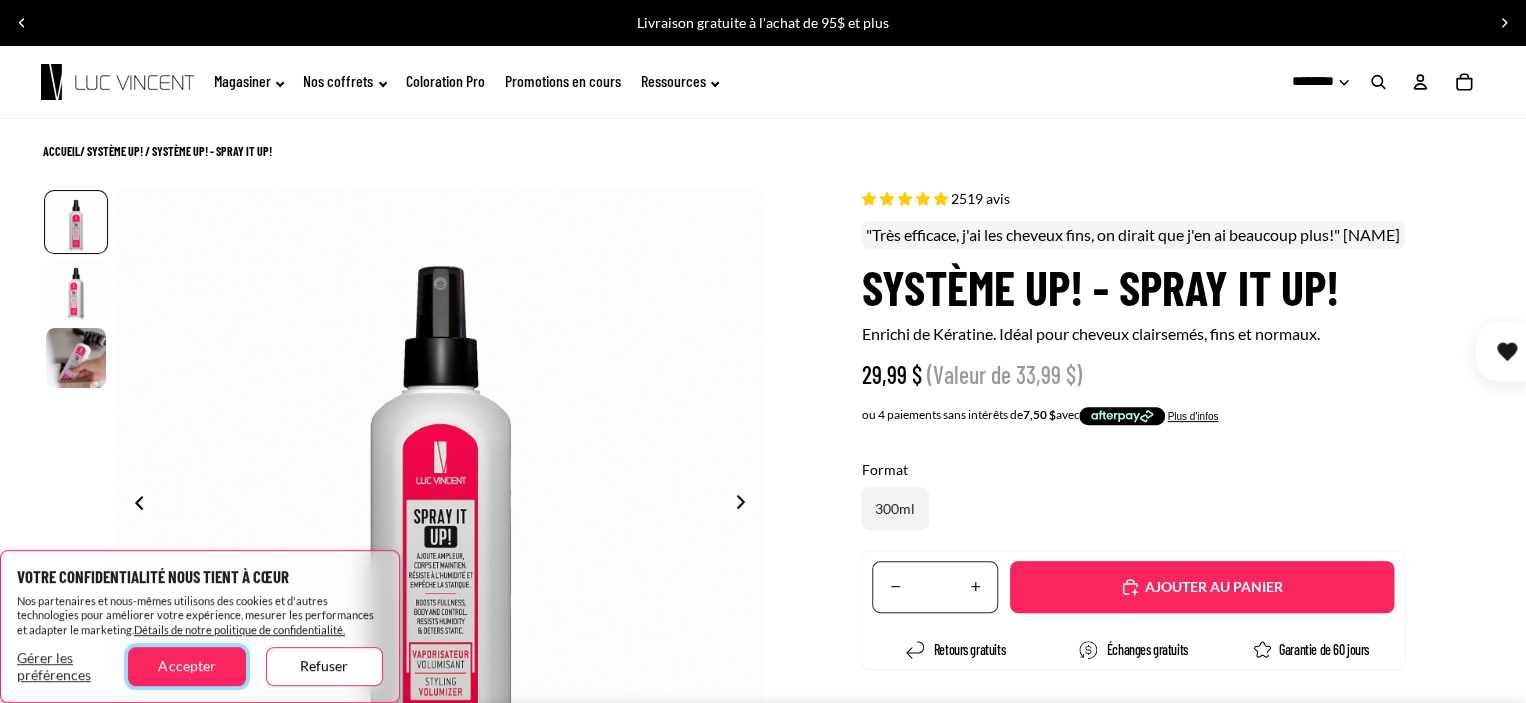 click on "Accepter" at bounding box center [186, 666] 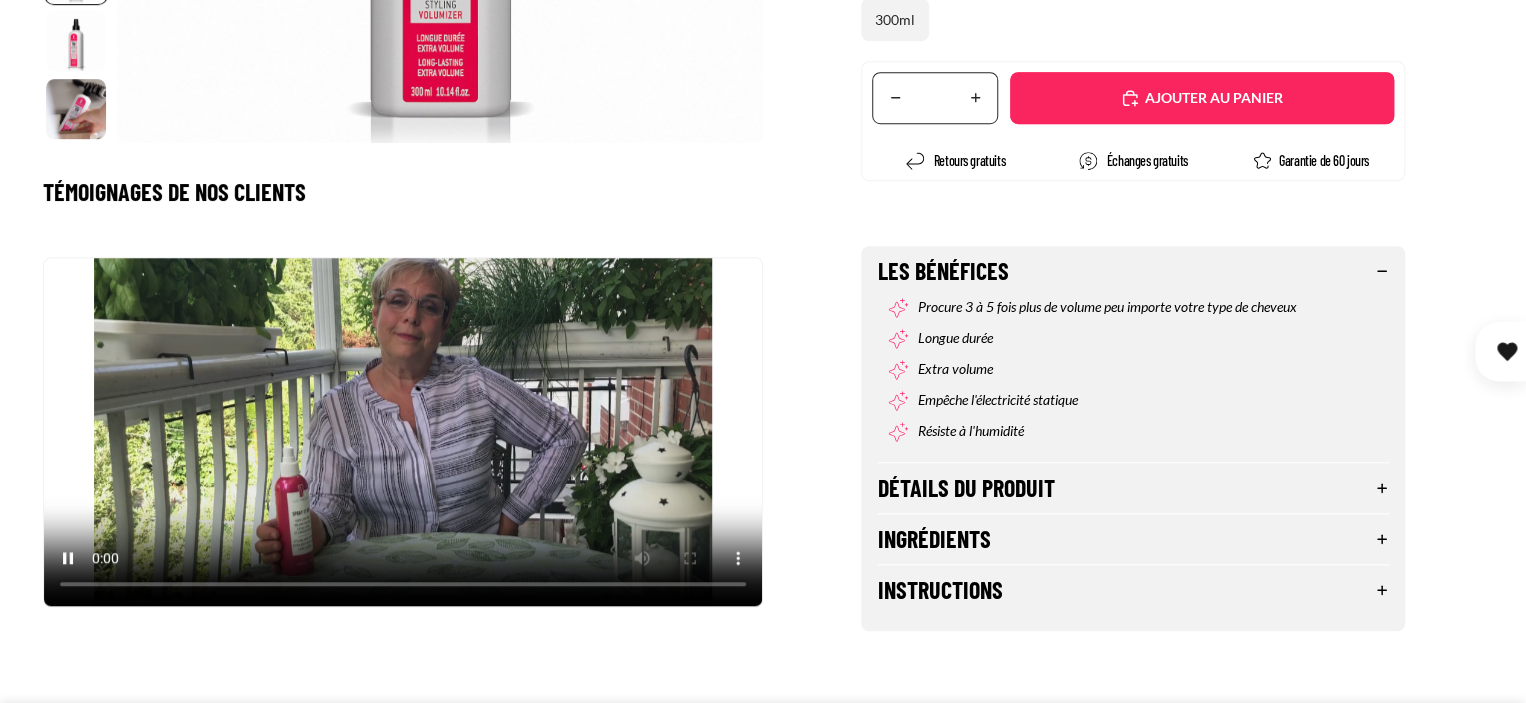 scroll, scrollTop: 726, scrollLeft: 0, axis: vertical 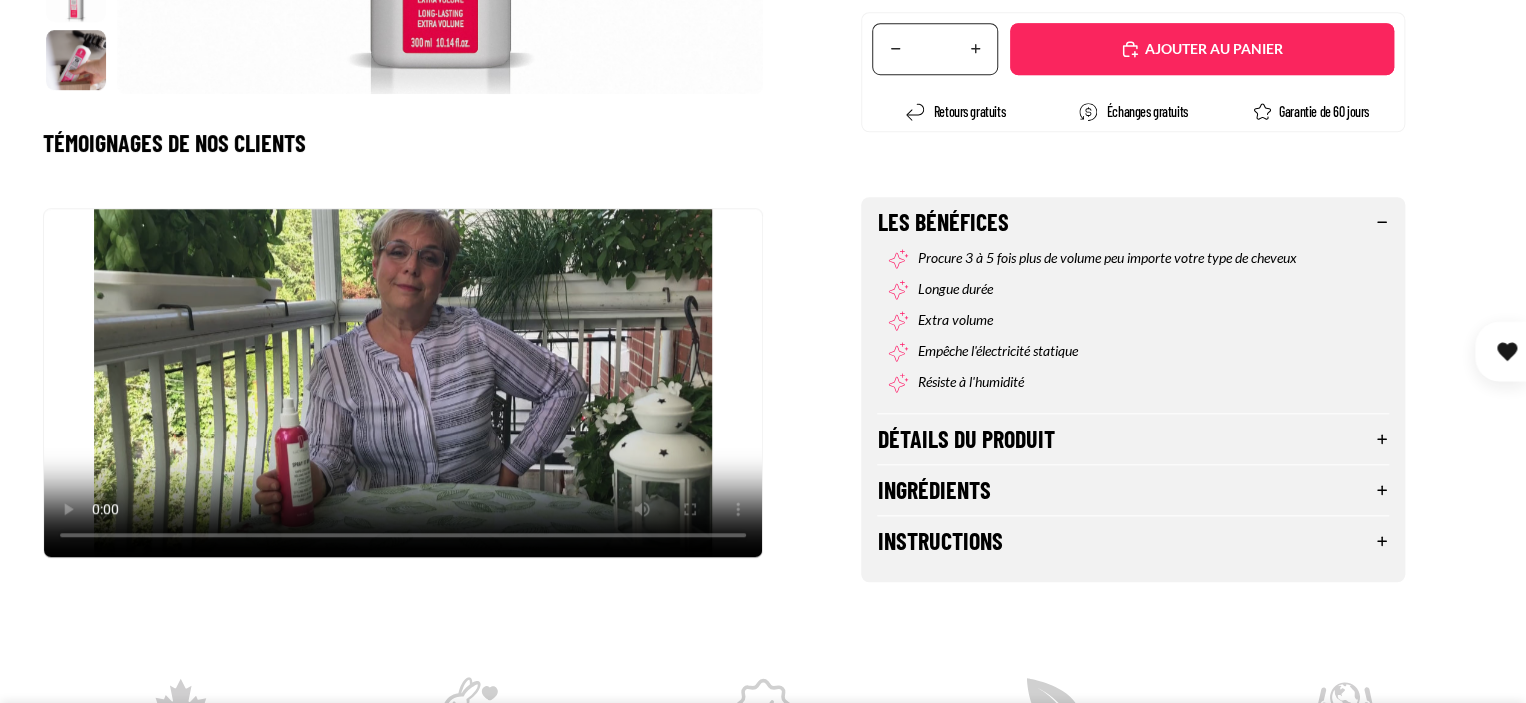 type 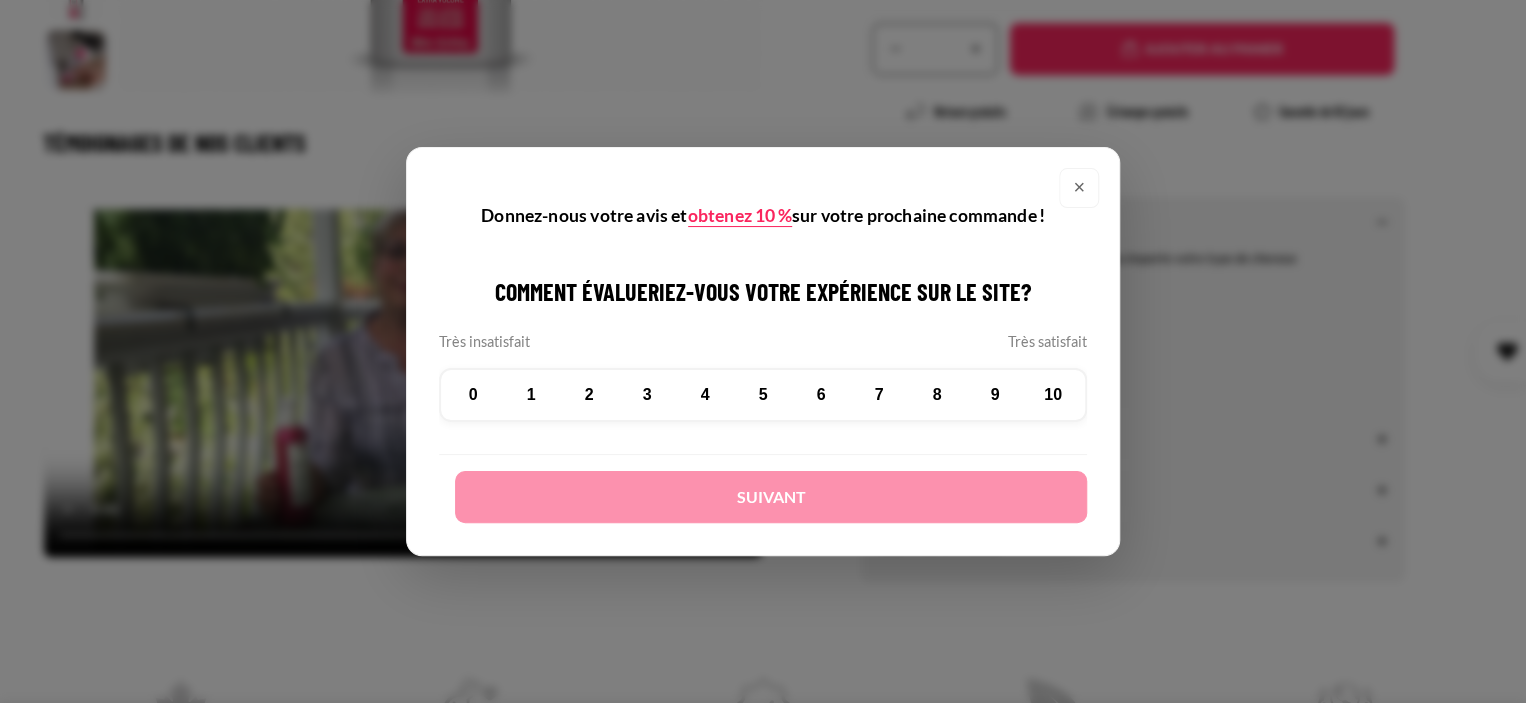 click on "×" at bounding box center (1079, 188) 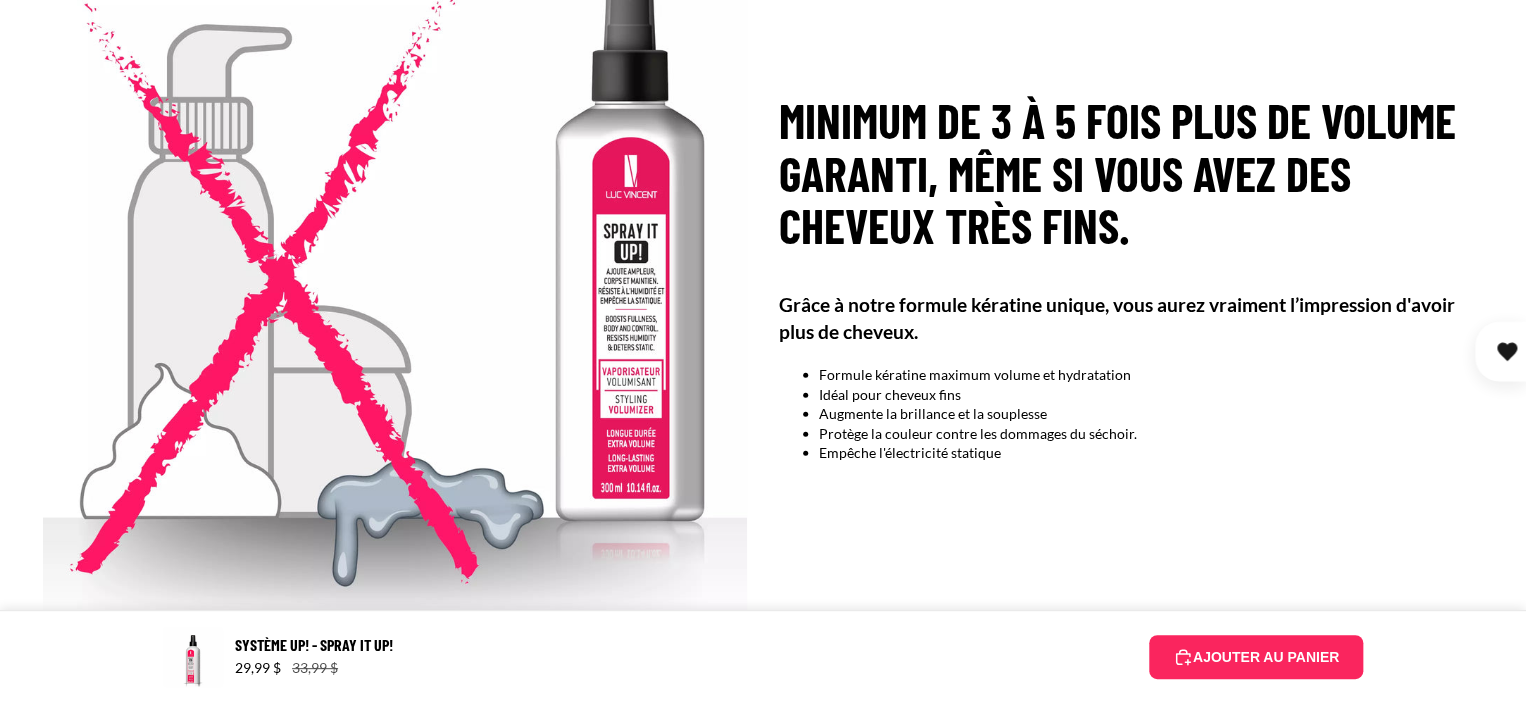 scroll, scrollTop: 2195, scrollLeft: 0, axis: vertical 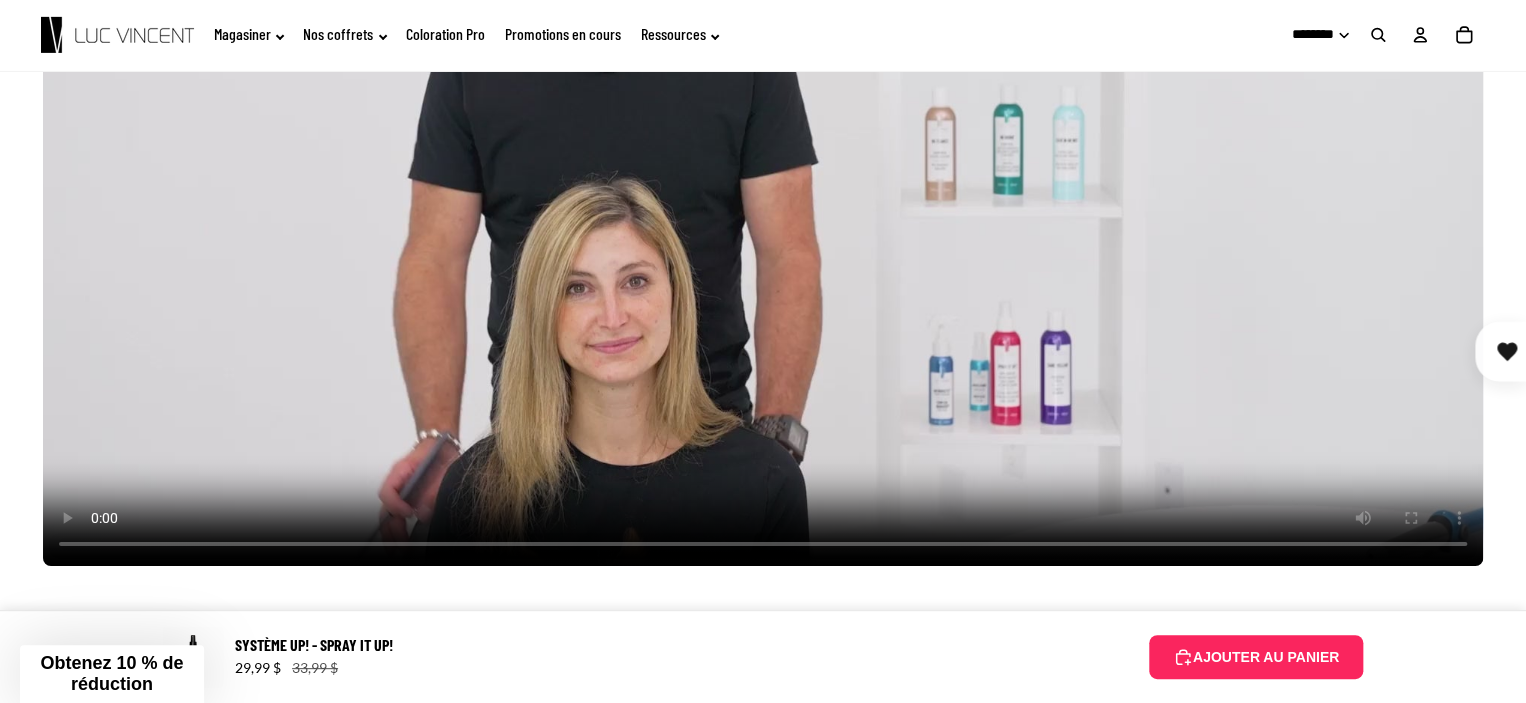 type 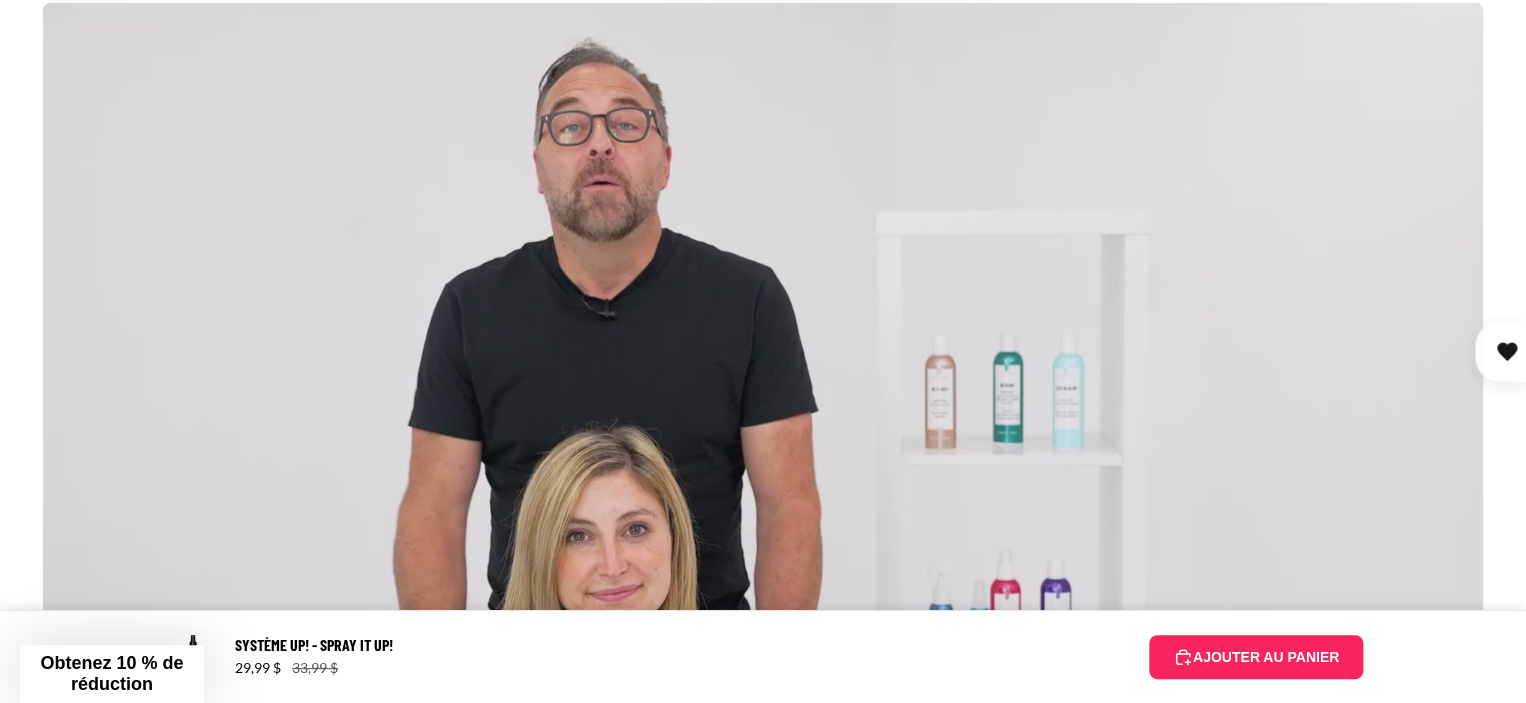 scroll, scrollTop: 3073, scrollLeft: 0, axis: vertical 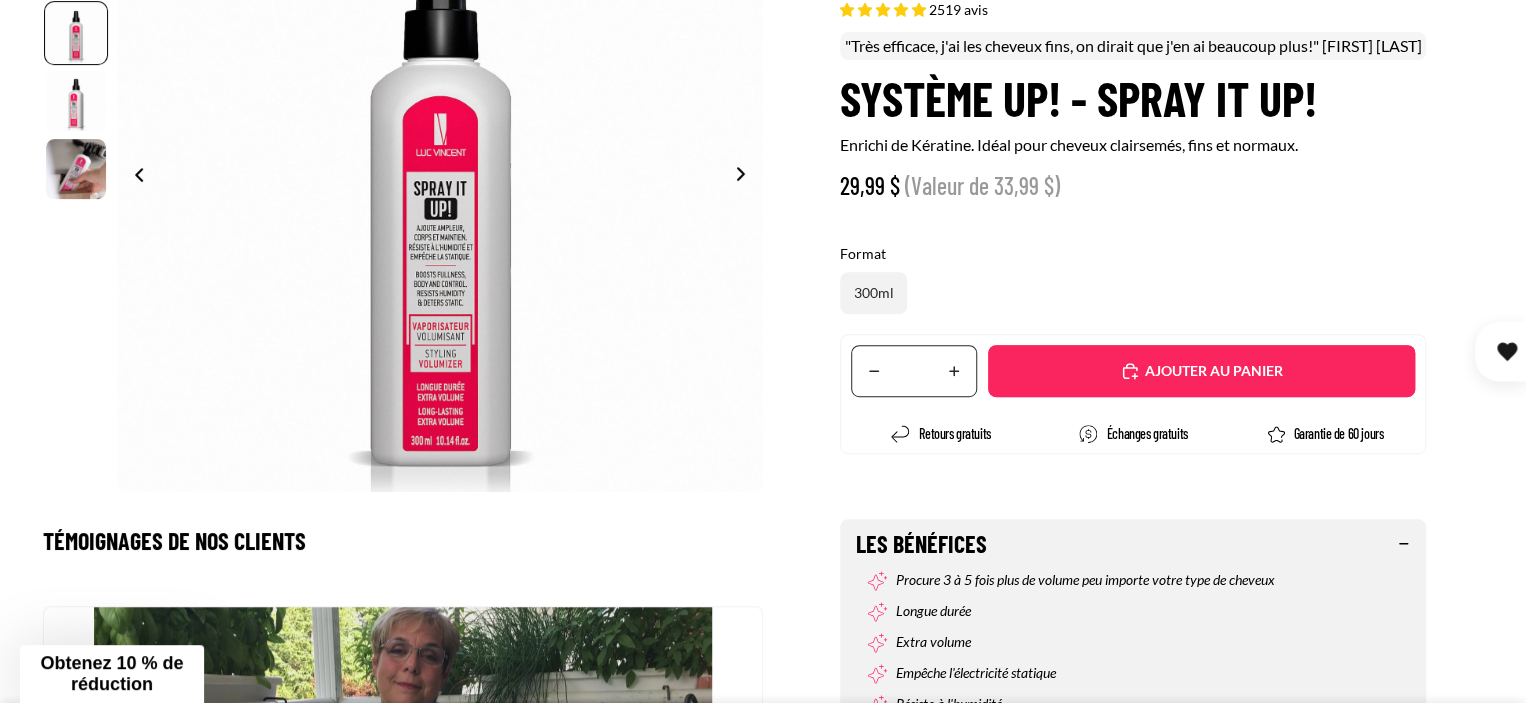 select on "**********" 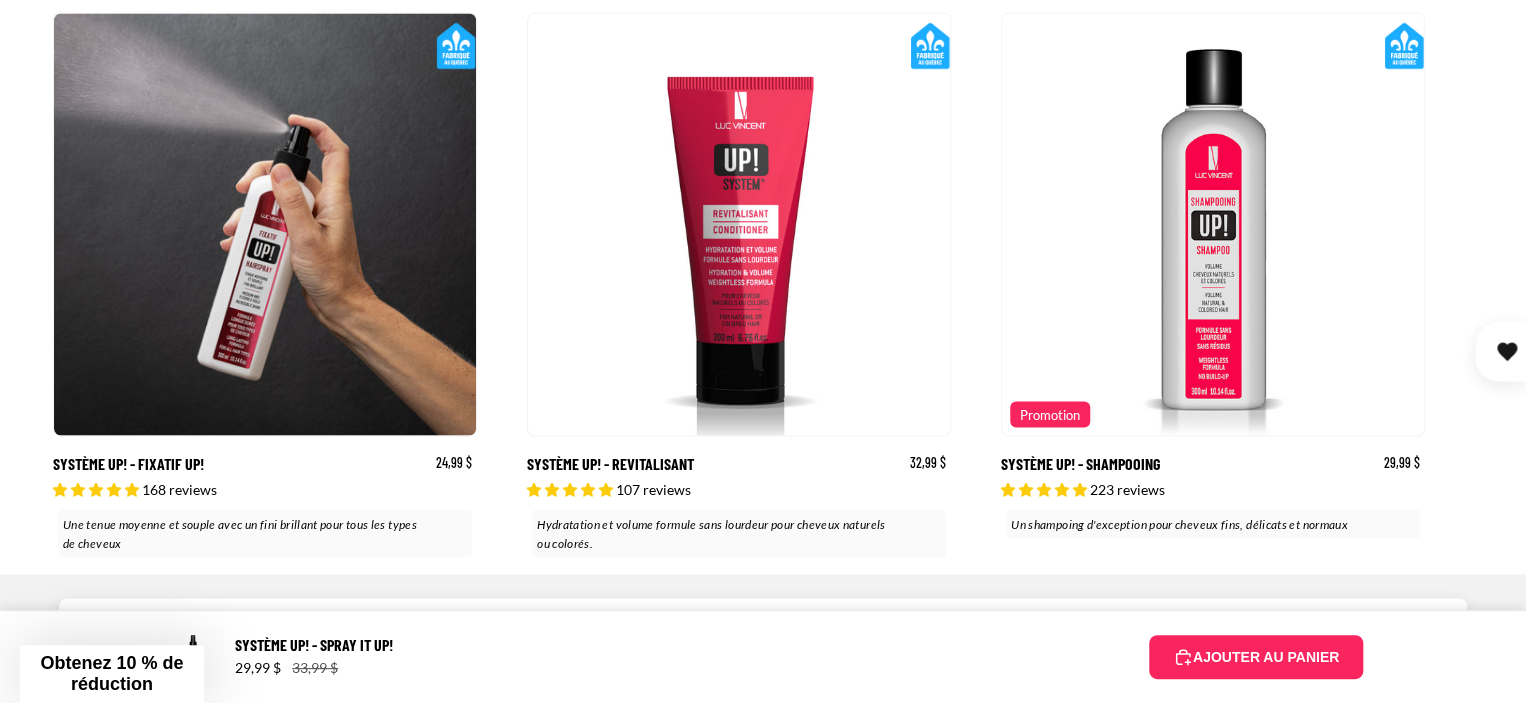 scroll, scrollTop: 5456, scrollLeft: 0, axis: vertical 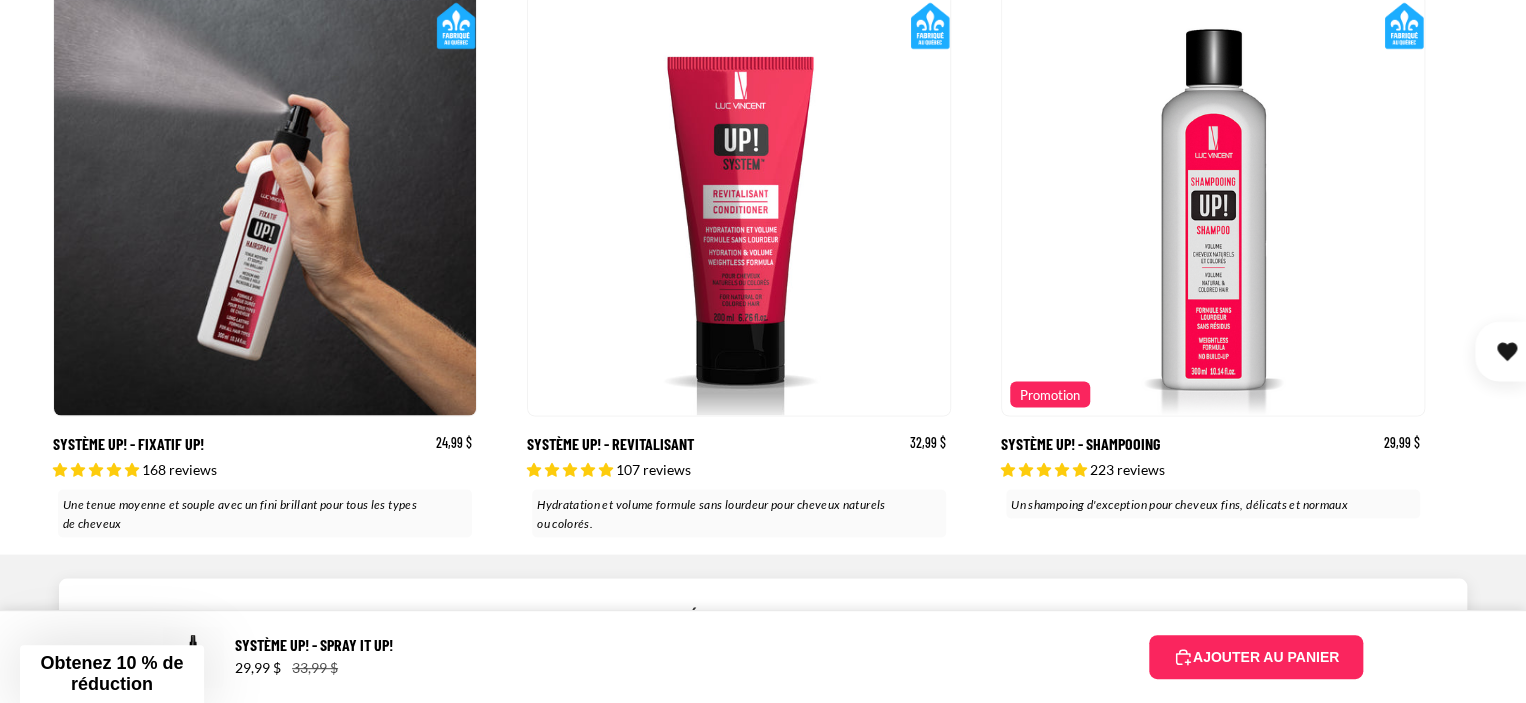 drag, startPoint x: 1528, startPoint y: 24, endPoint x: 1513, endPoint y: 487, distance: 463.24292 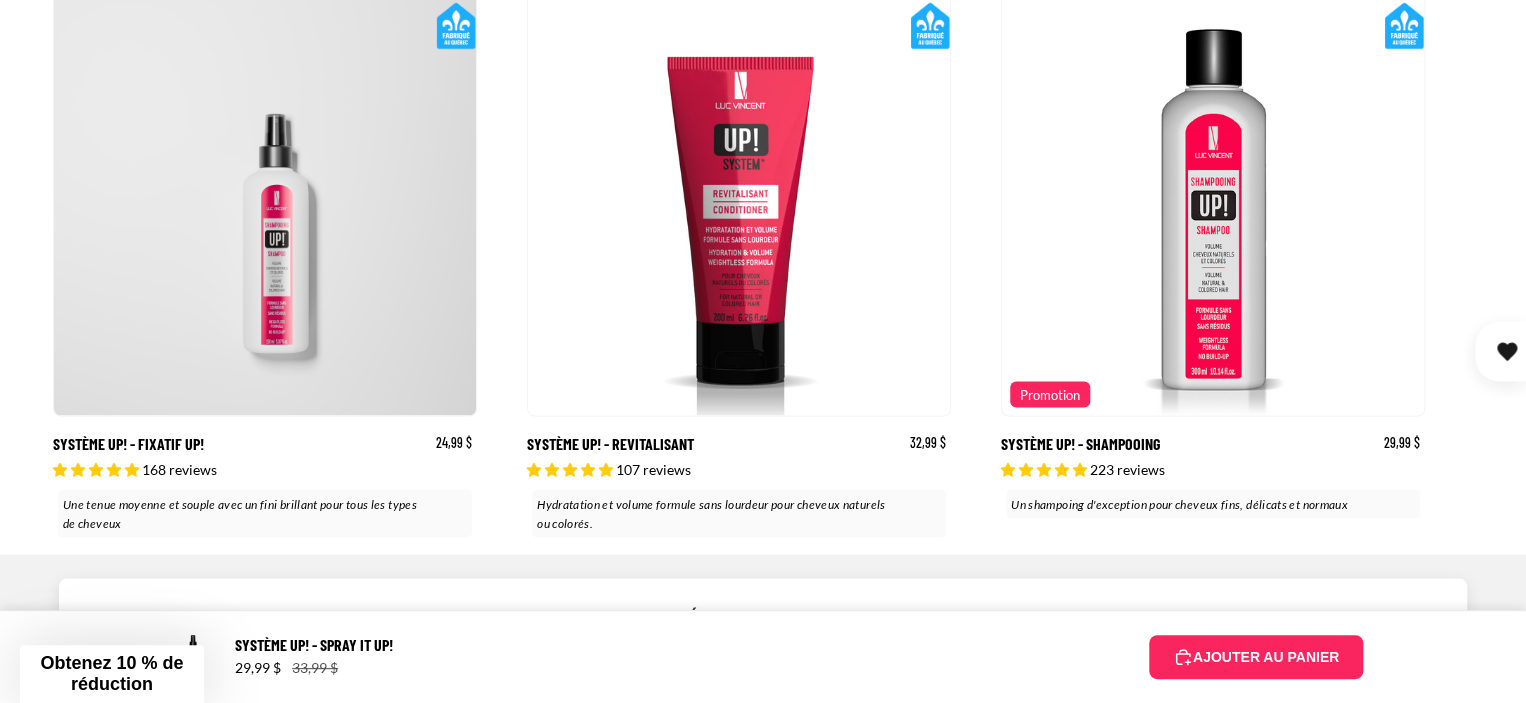 scroll, scrollTop: 0, scrollLeft: 0, axis: both 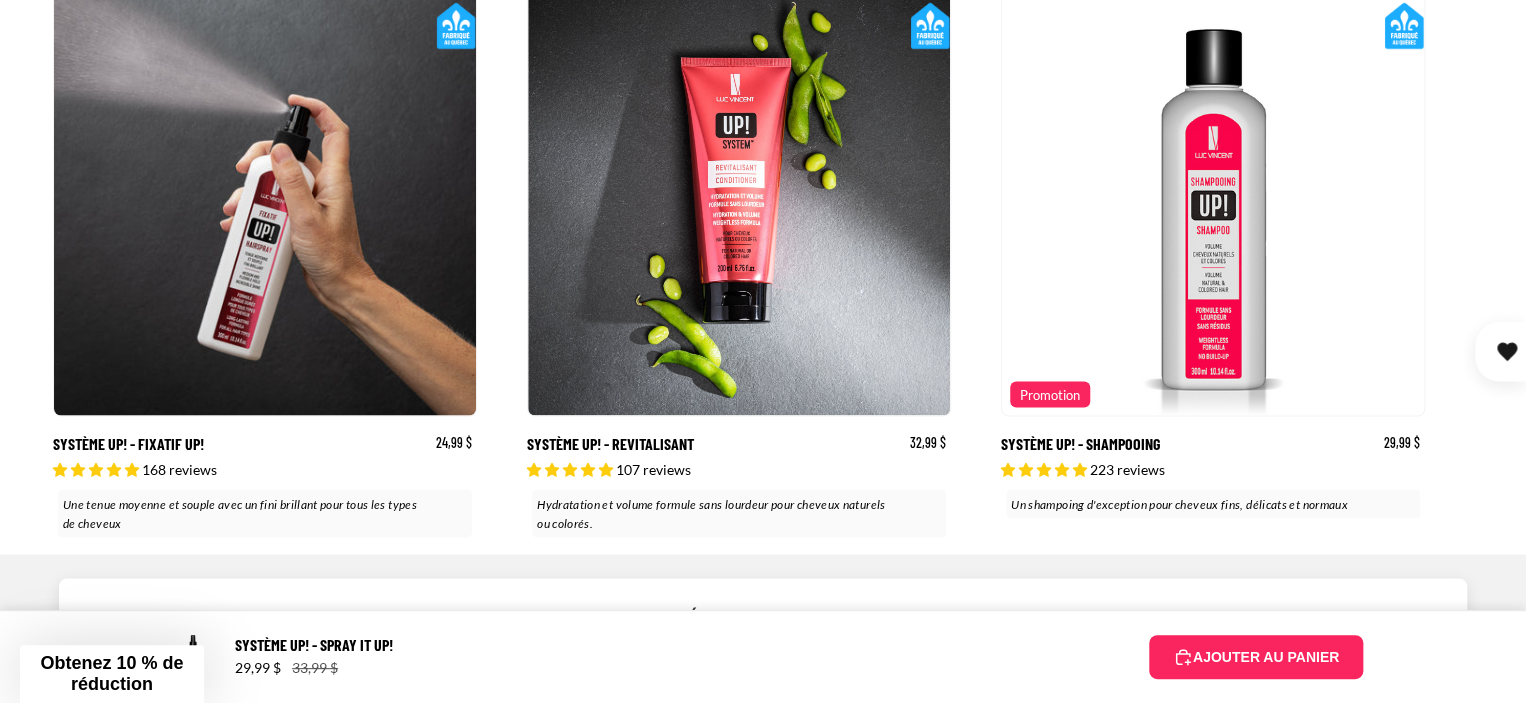 click at bounding box center (739, 204) 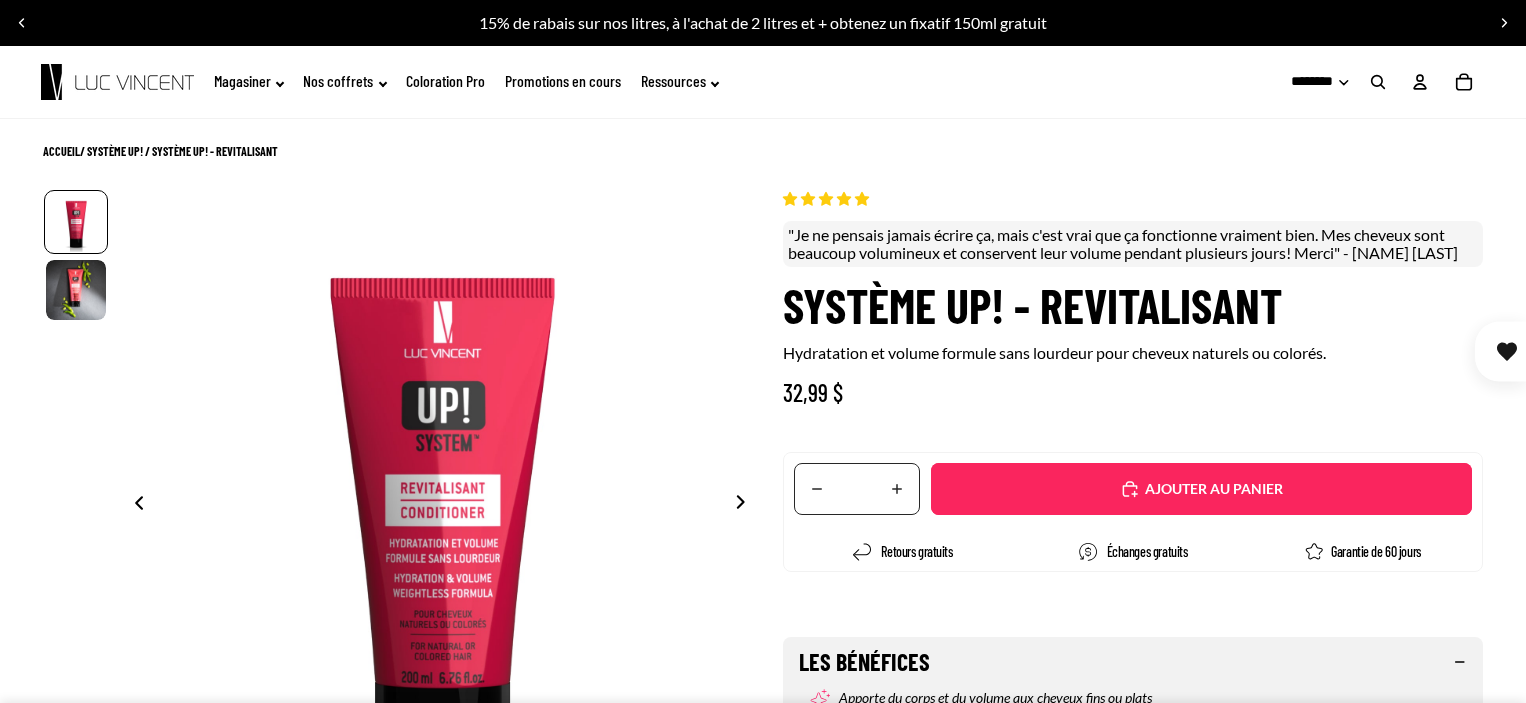 scroll, scrollTop: 0, scrollLeft: 0, axis: both 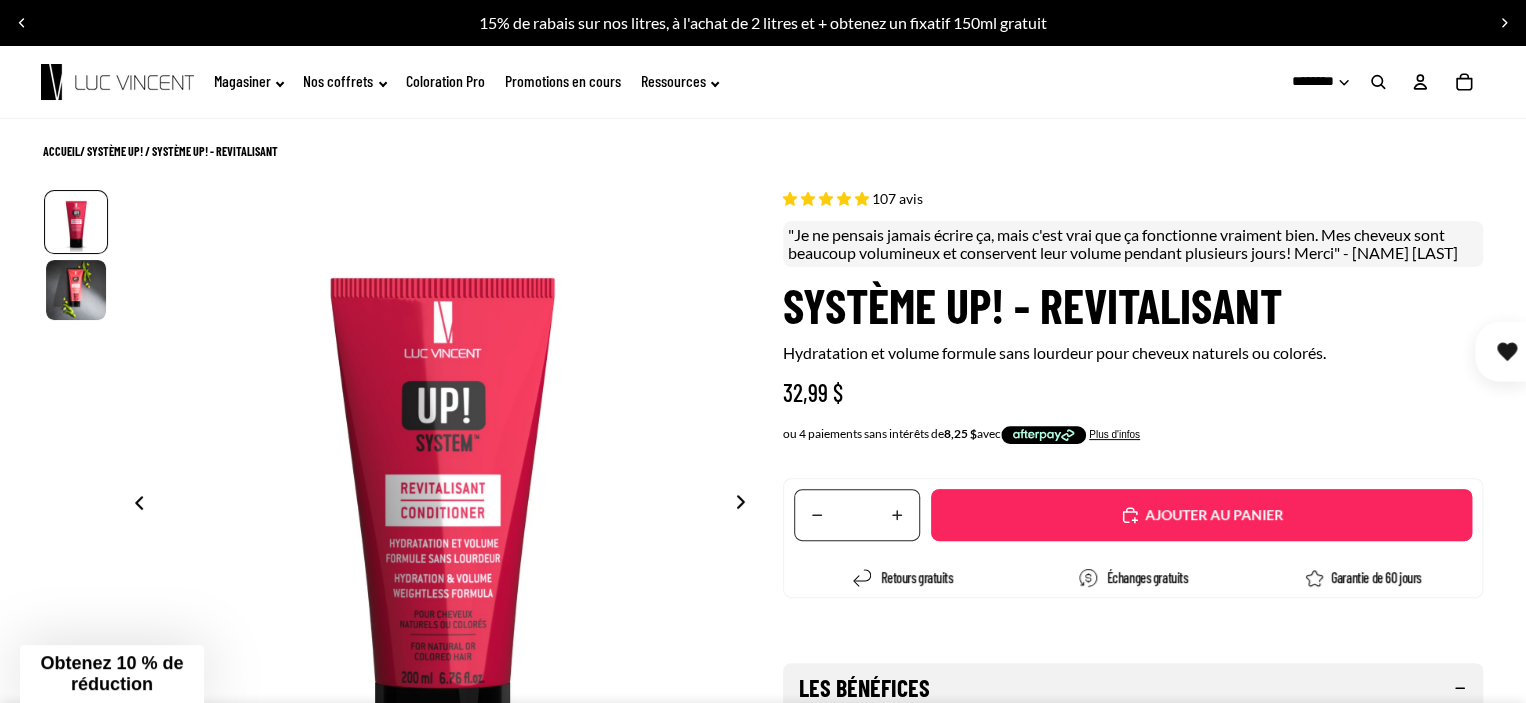 select on "**********" 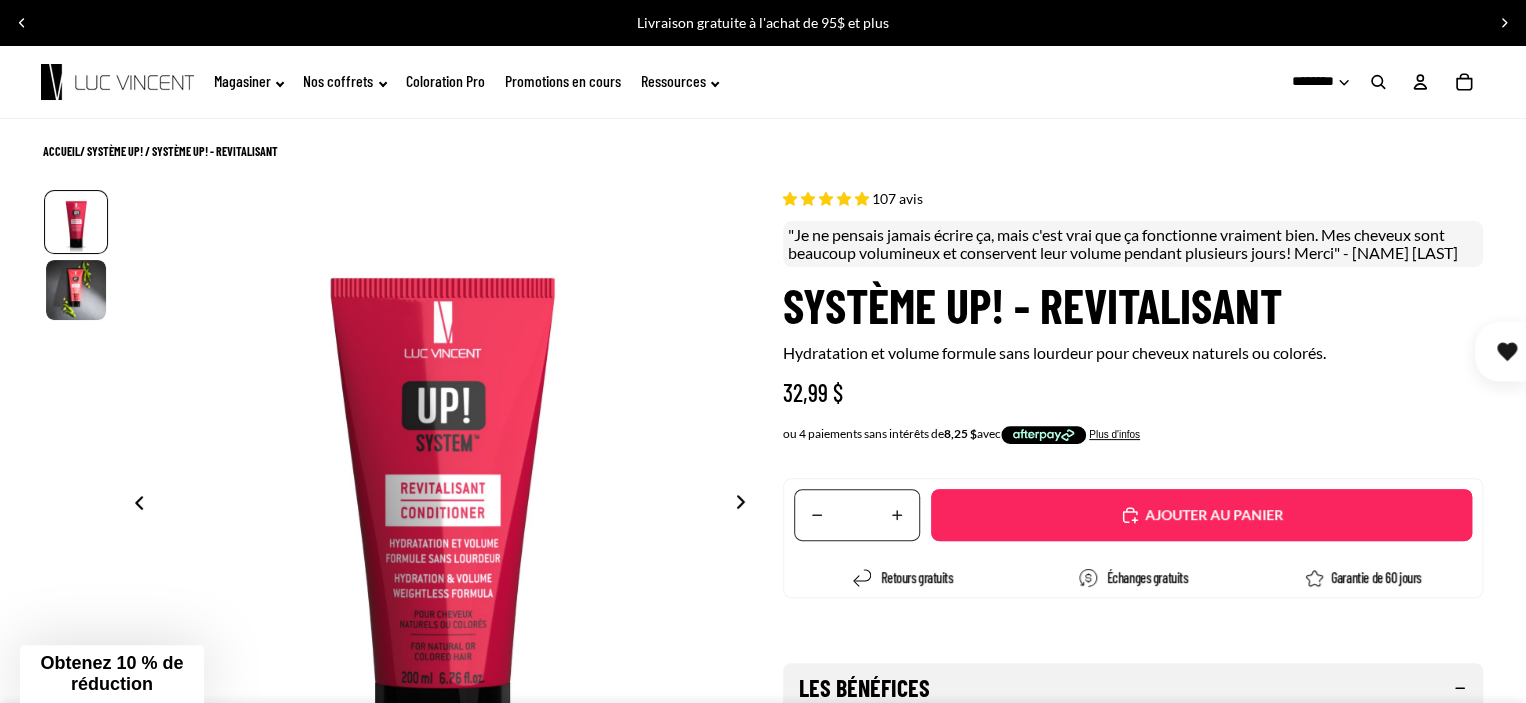 click at bounding box center [746, 505] 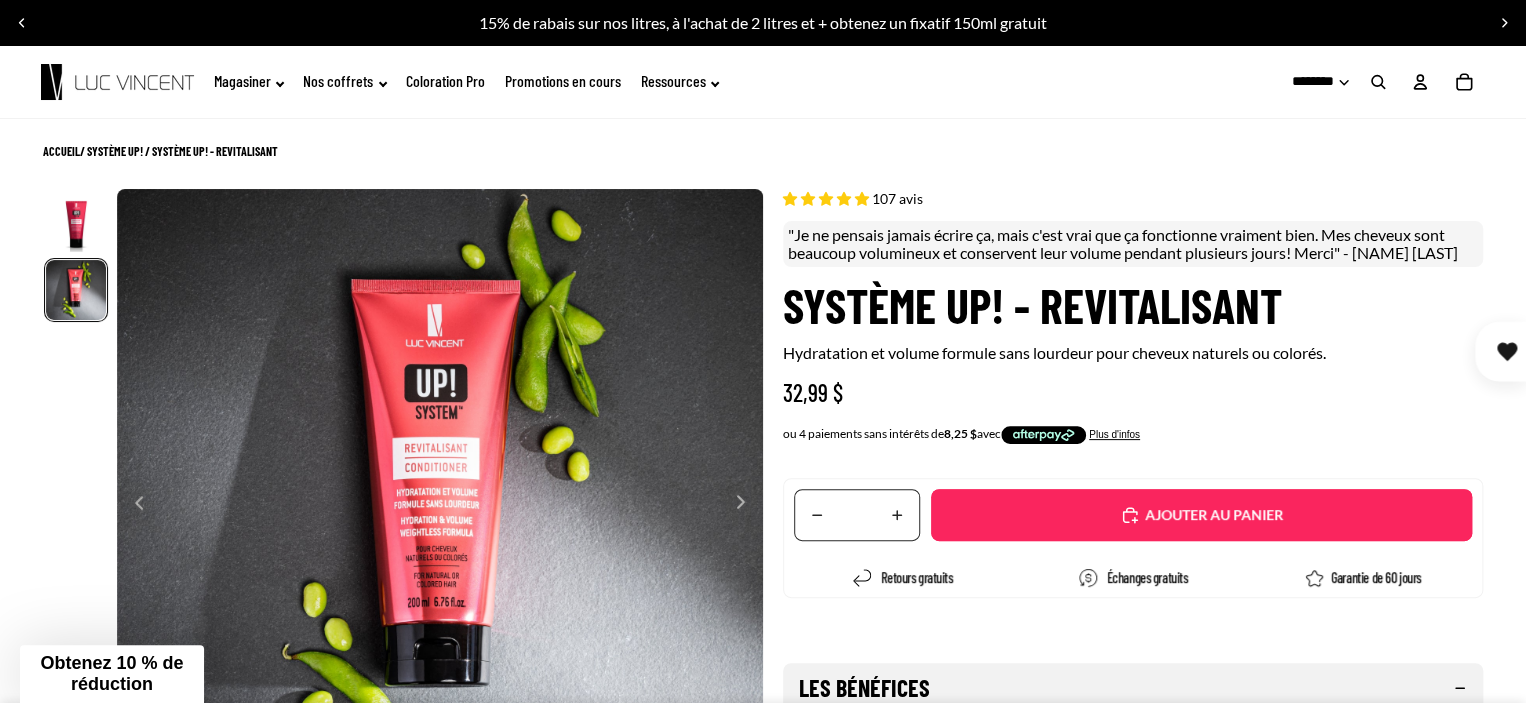 scroll, scrollTop: 0, scrollLeft: 645, axis: horizontal 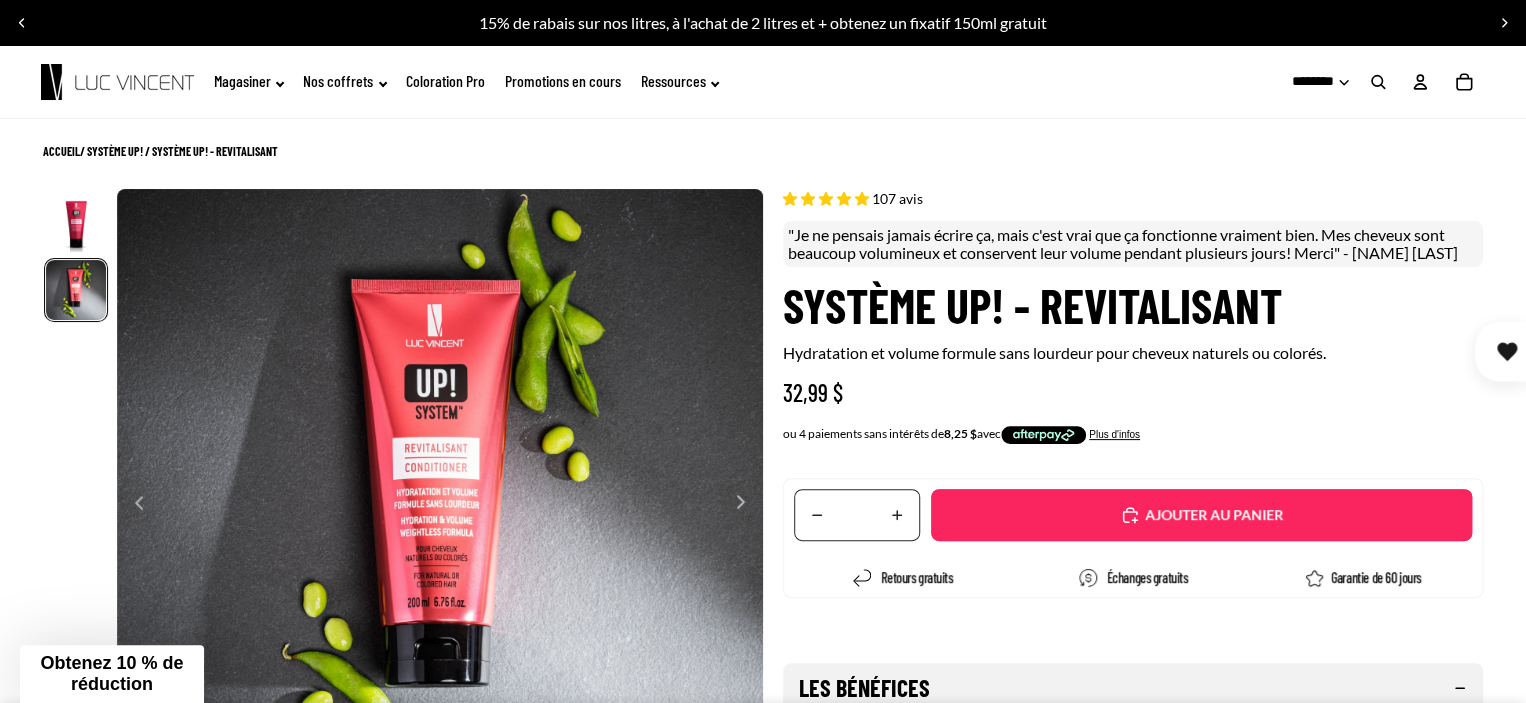 click at bounding box center [746, 505] 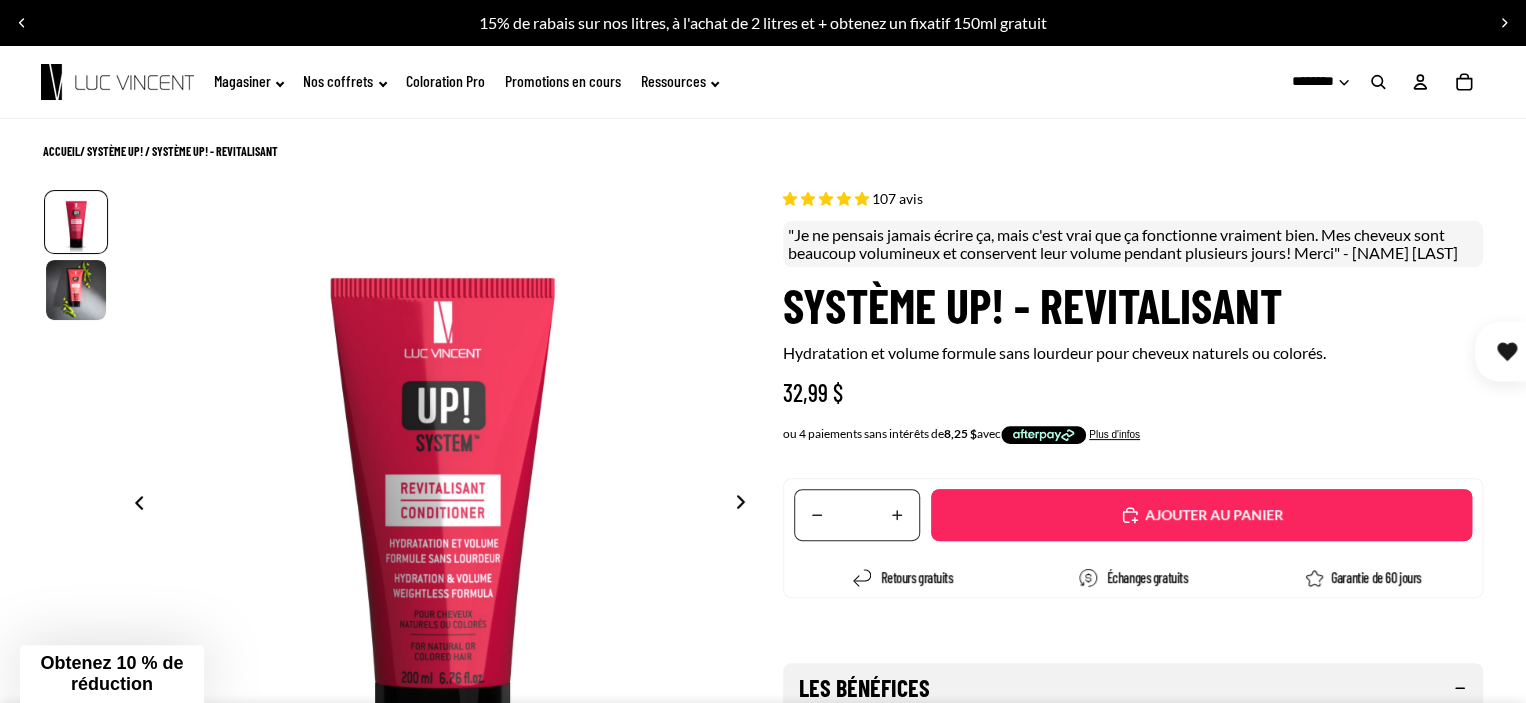 scroll, scrollTop: 0, scrollLeft: 0, axis: both 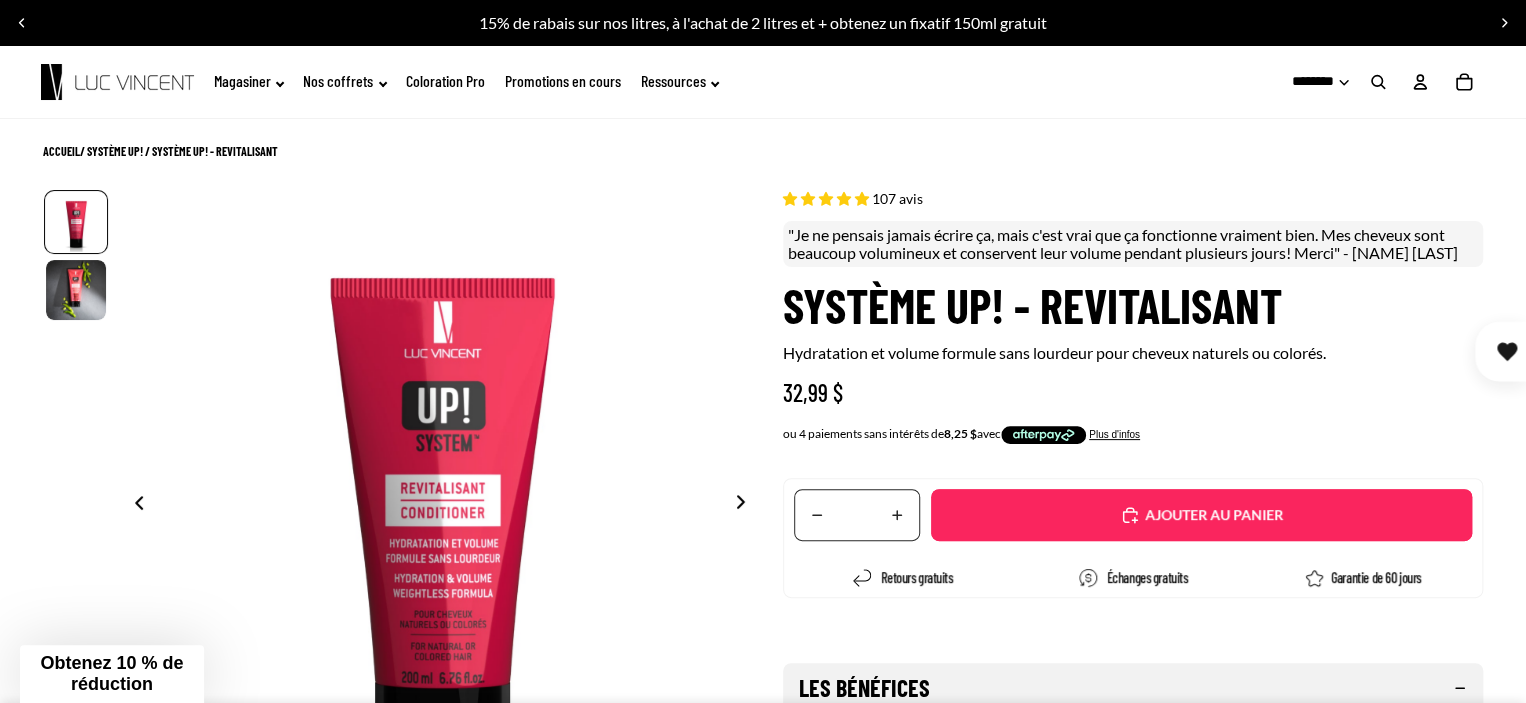 click at bounding box center [22, 23] 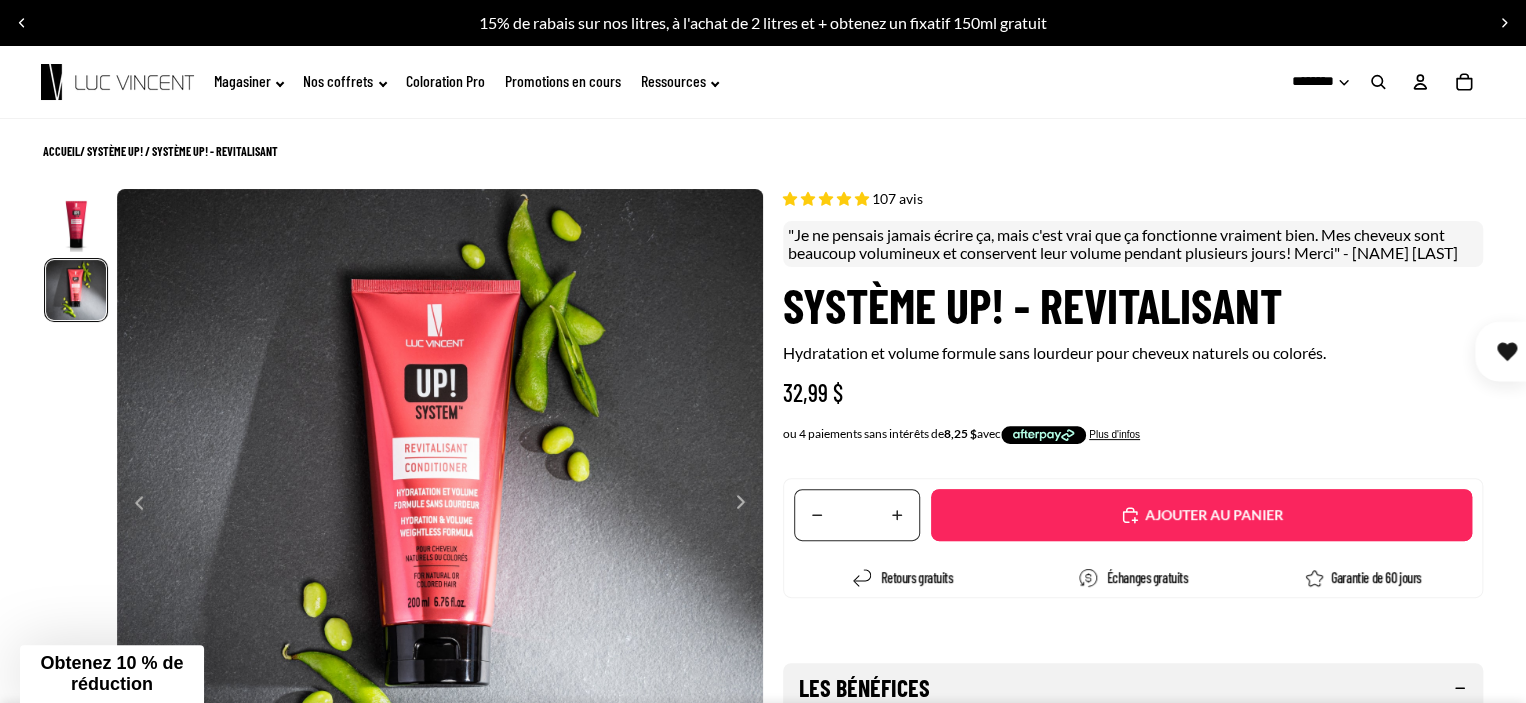 scroll, scrollTop: 0, scrollLeft: 645, axis: horizontal 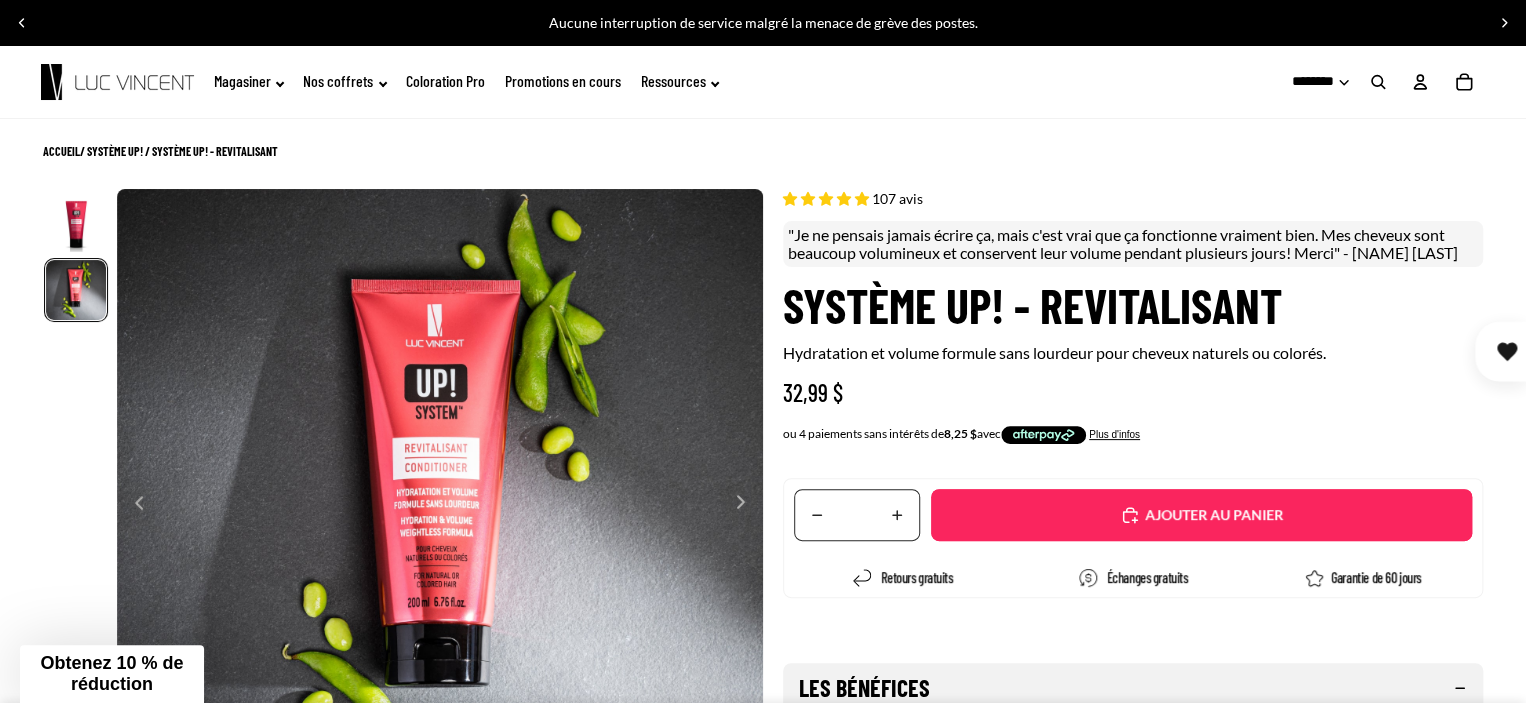 click on "Promotions en cours" 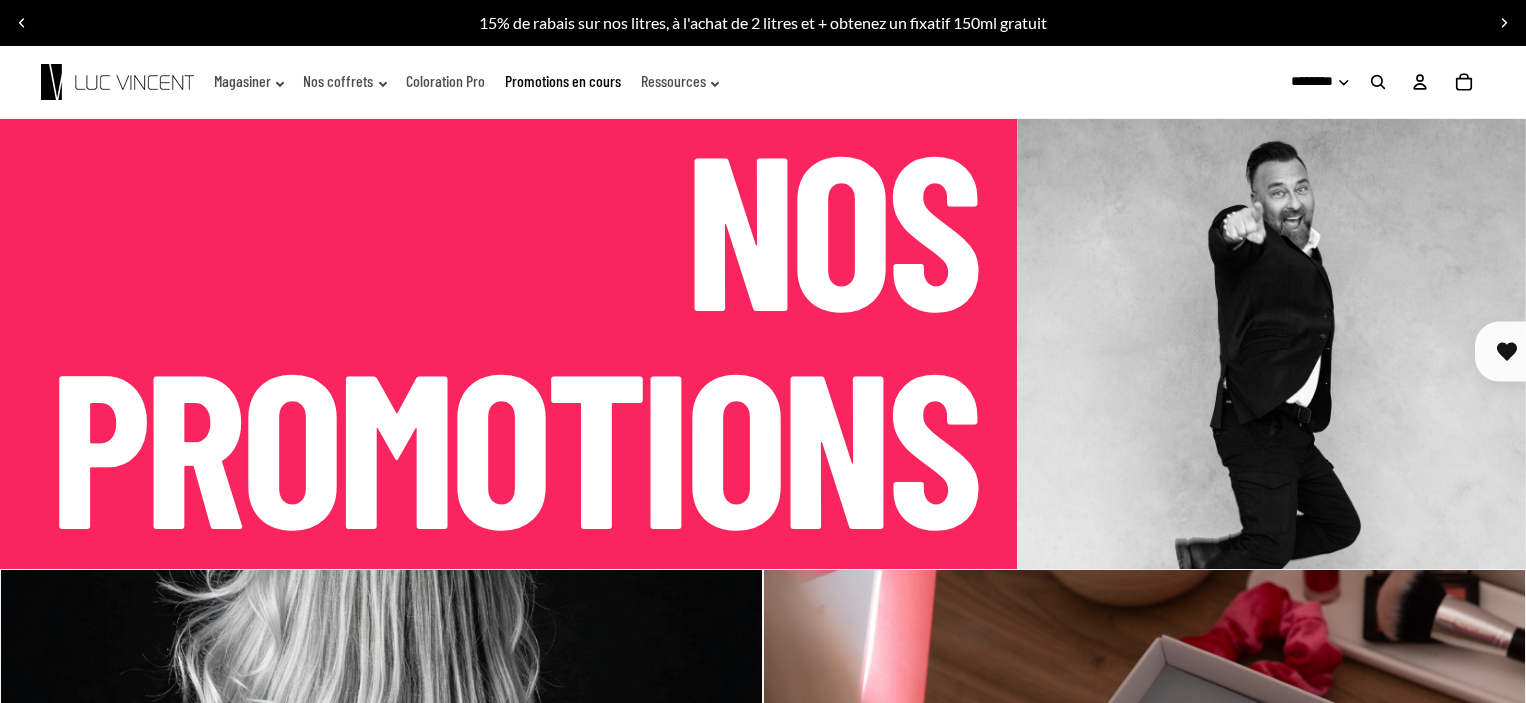 scroll, scrollTop: 0, scrollLeft: 0, axis: both 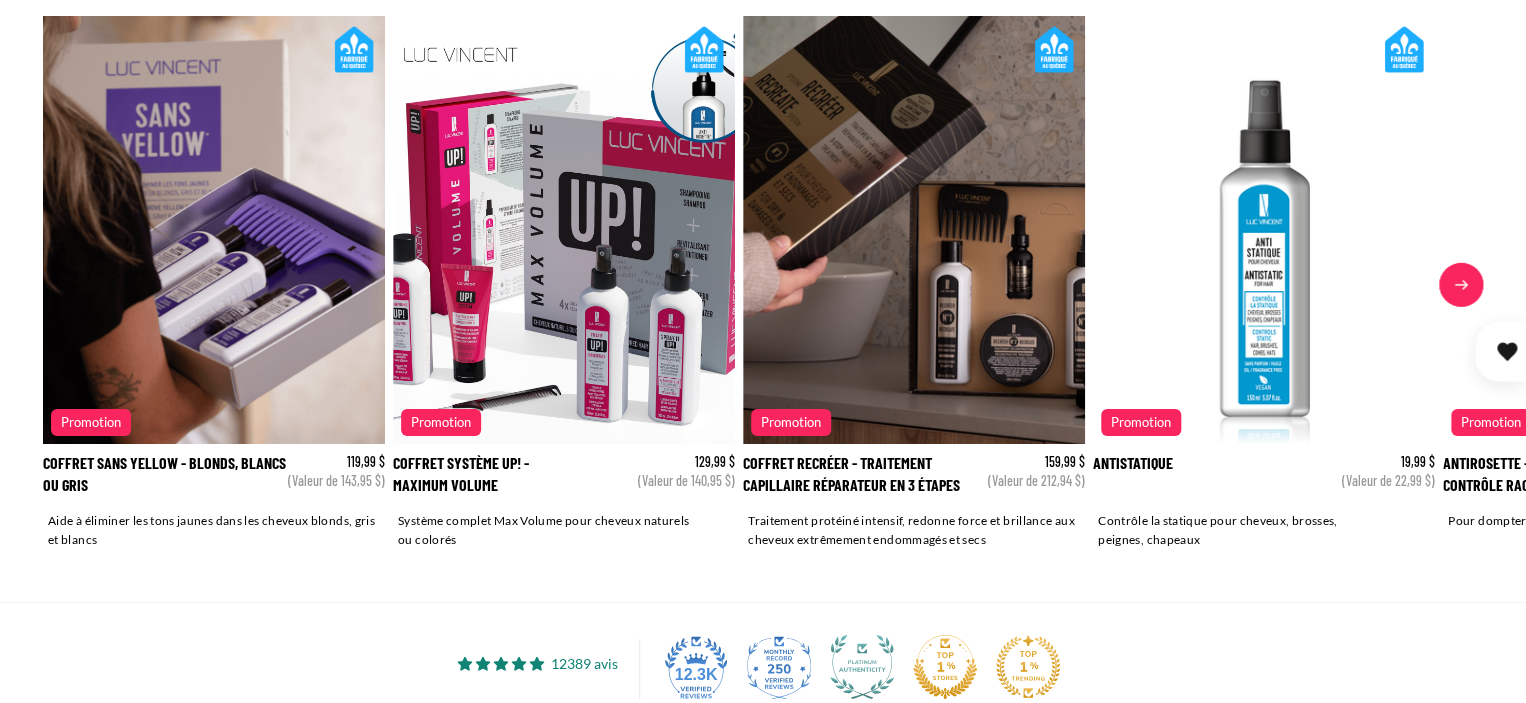 click at bounding box center [564, 230] 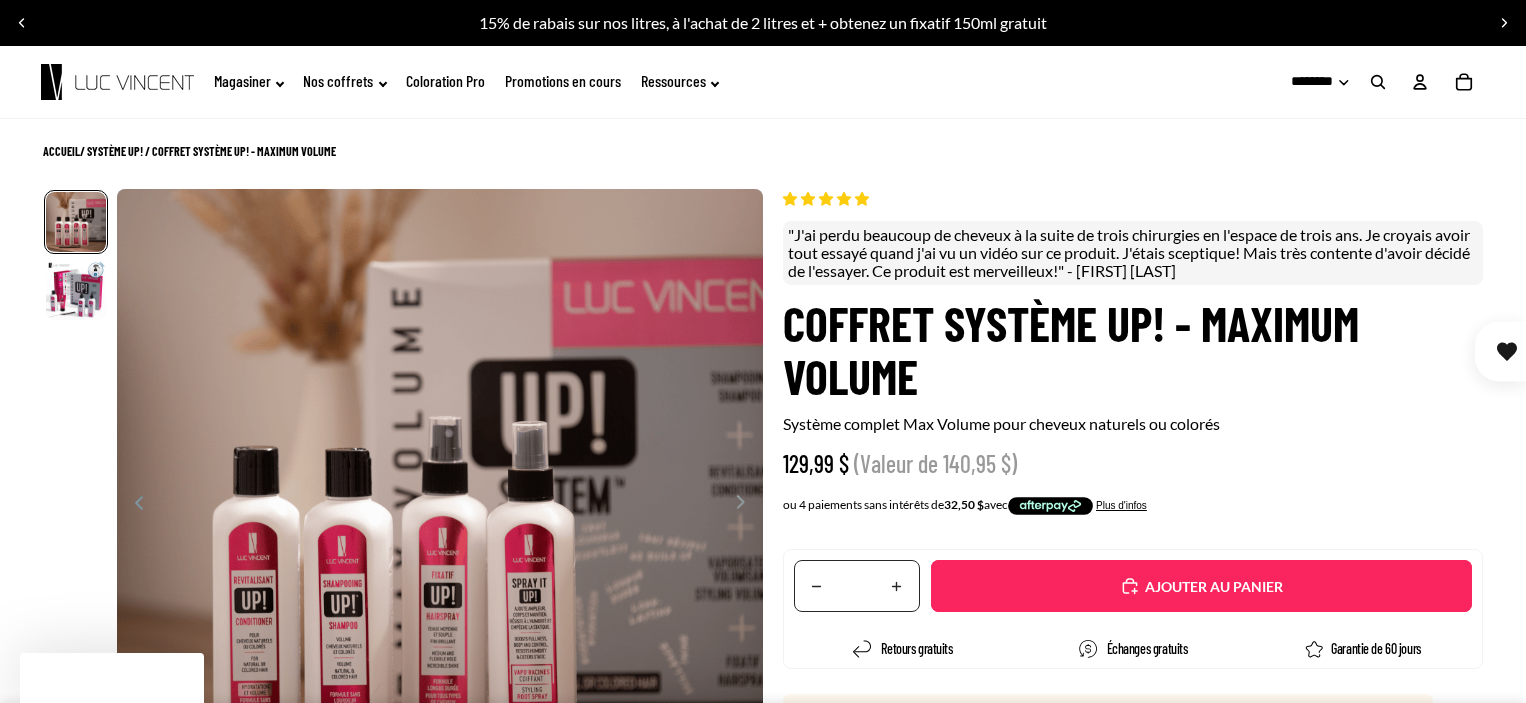 scroll, scrollTop: 0, scrollLeft: 0, axis: both 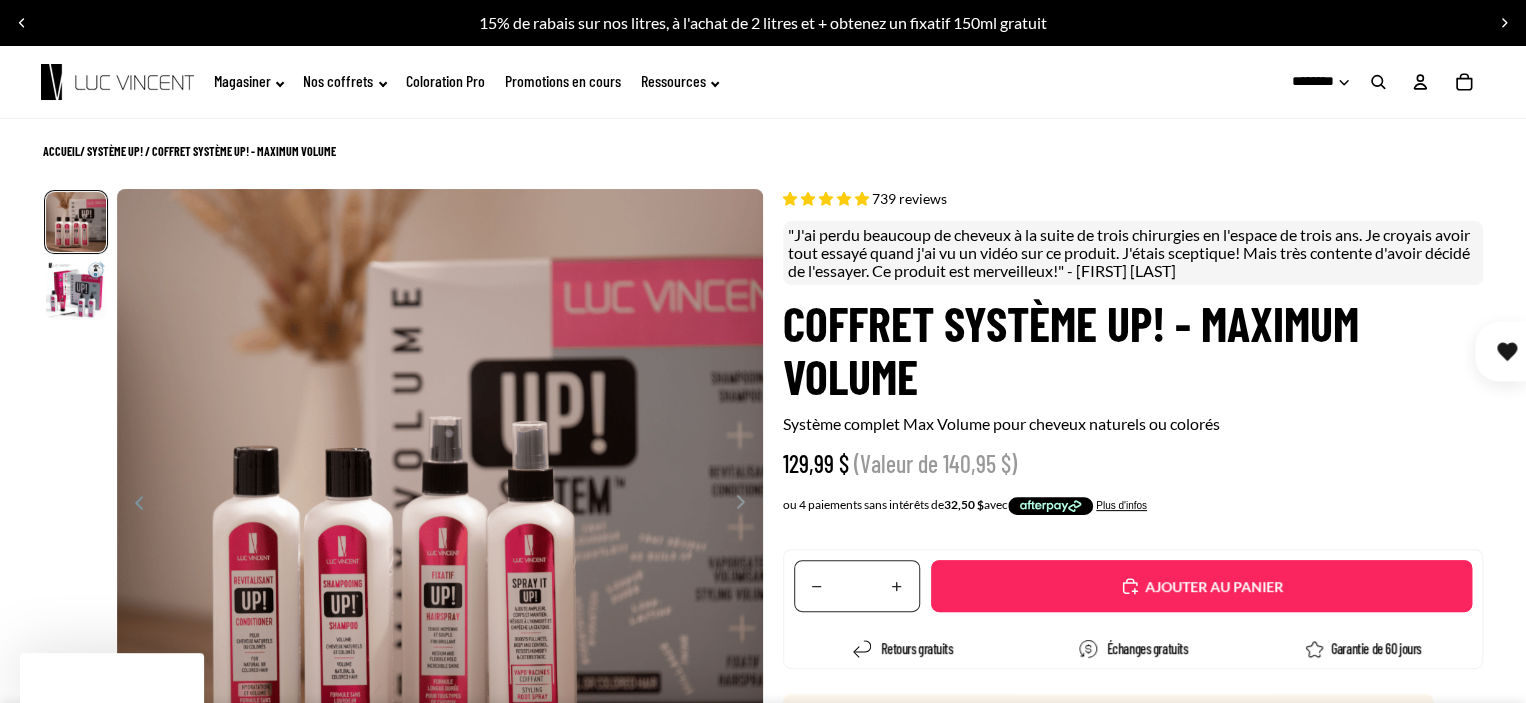 select on "**********" 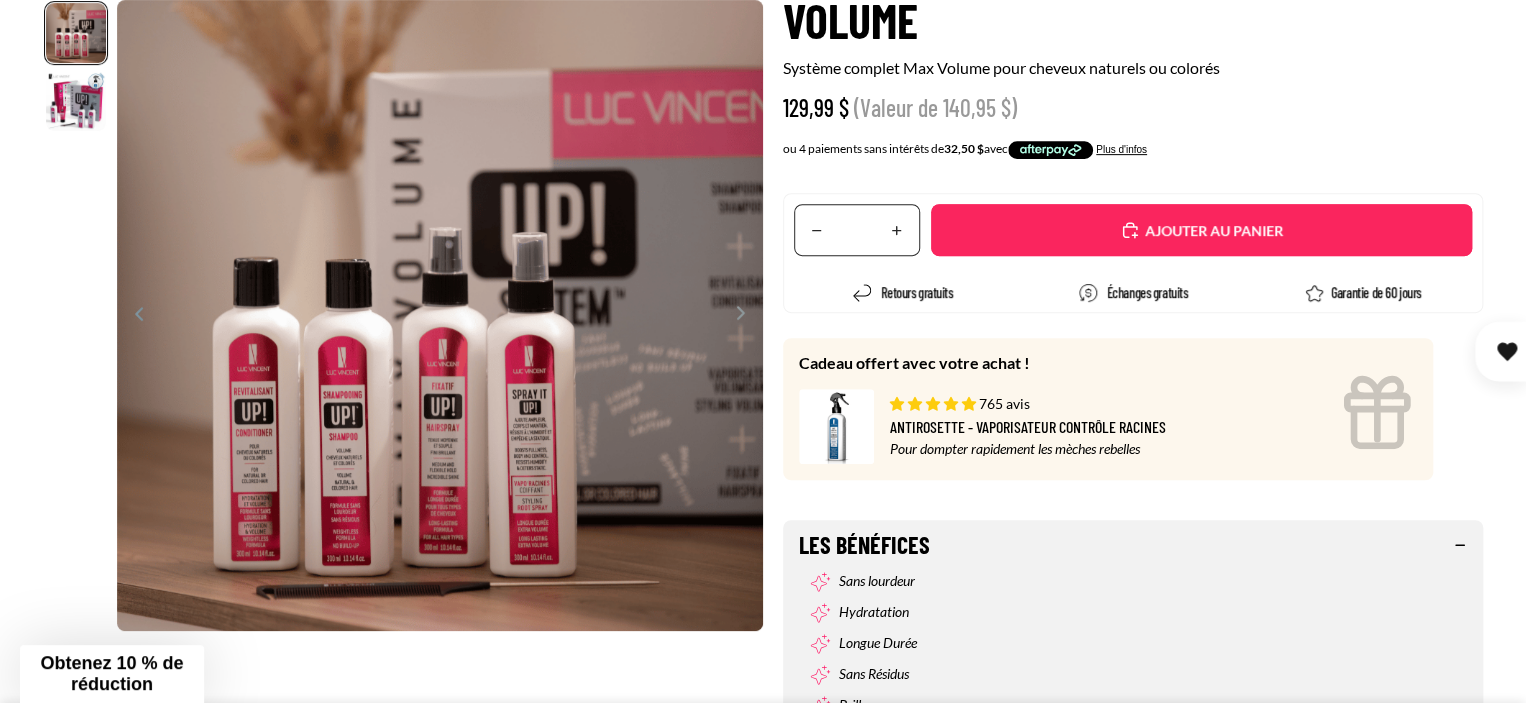 scroll, scrollTop: 383, scrollLeft: 0, axis: vertical 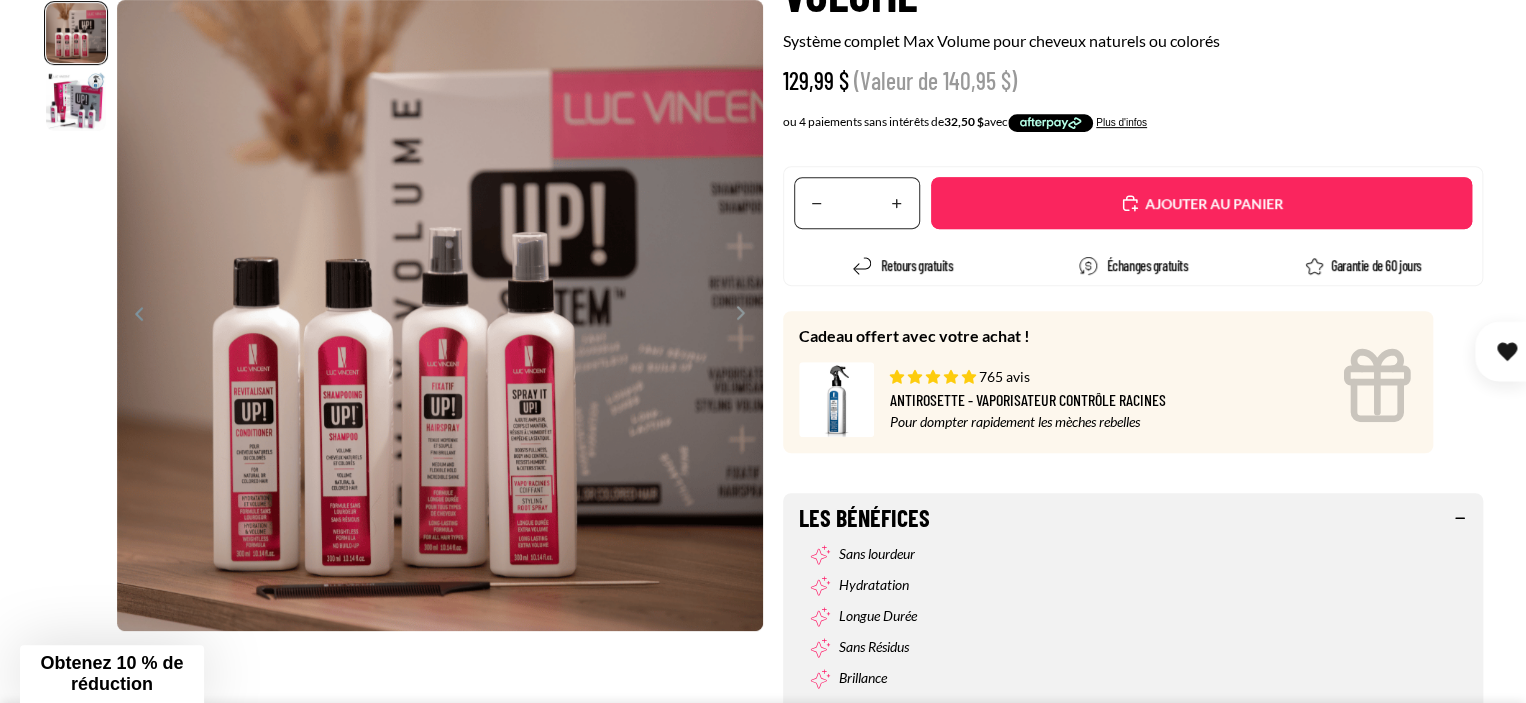 drag, startPoint x: 1528, startPoint y: 18, endPoint x: 1530, endPoint y: 47, distance: 29.068884 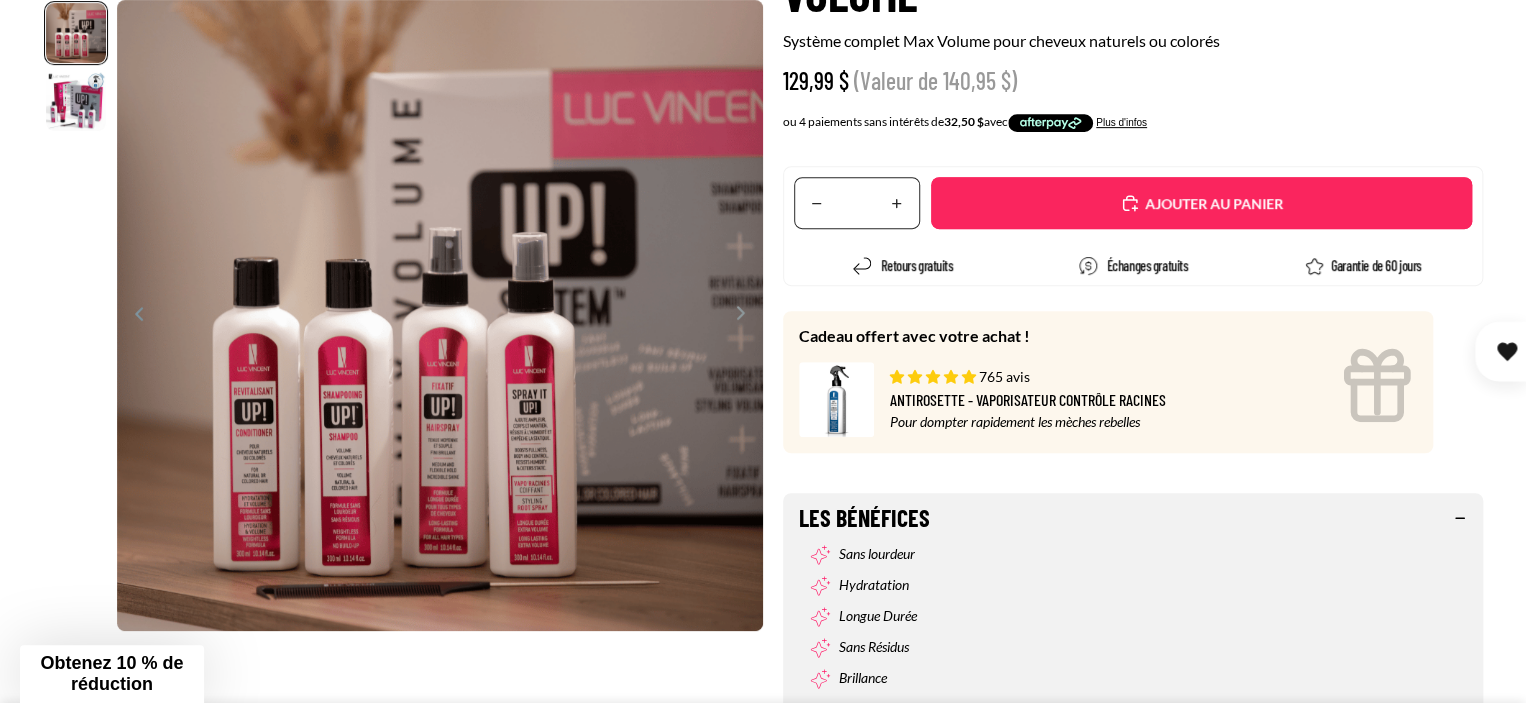 click 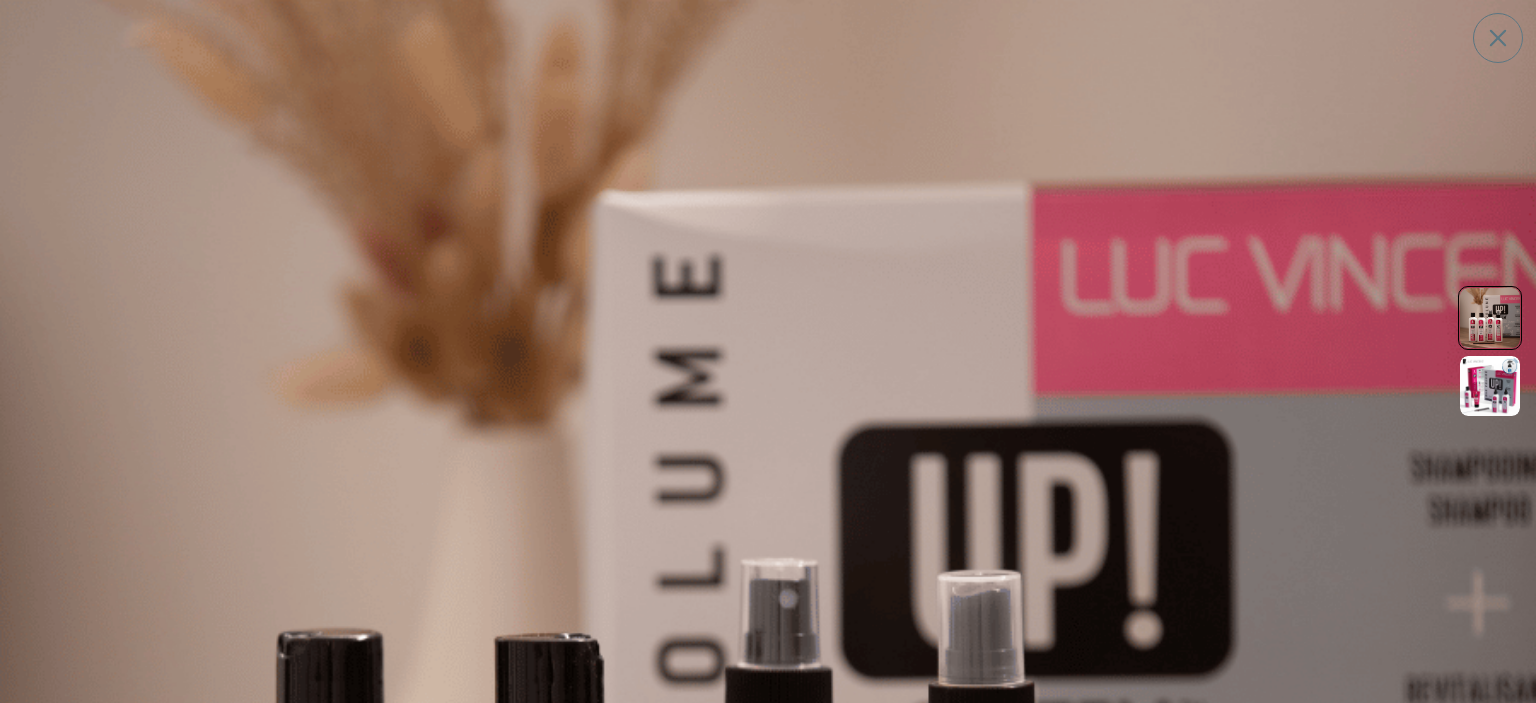 click at bounding box center (768, 1536) 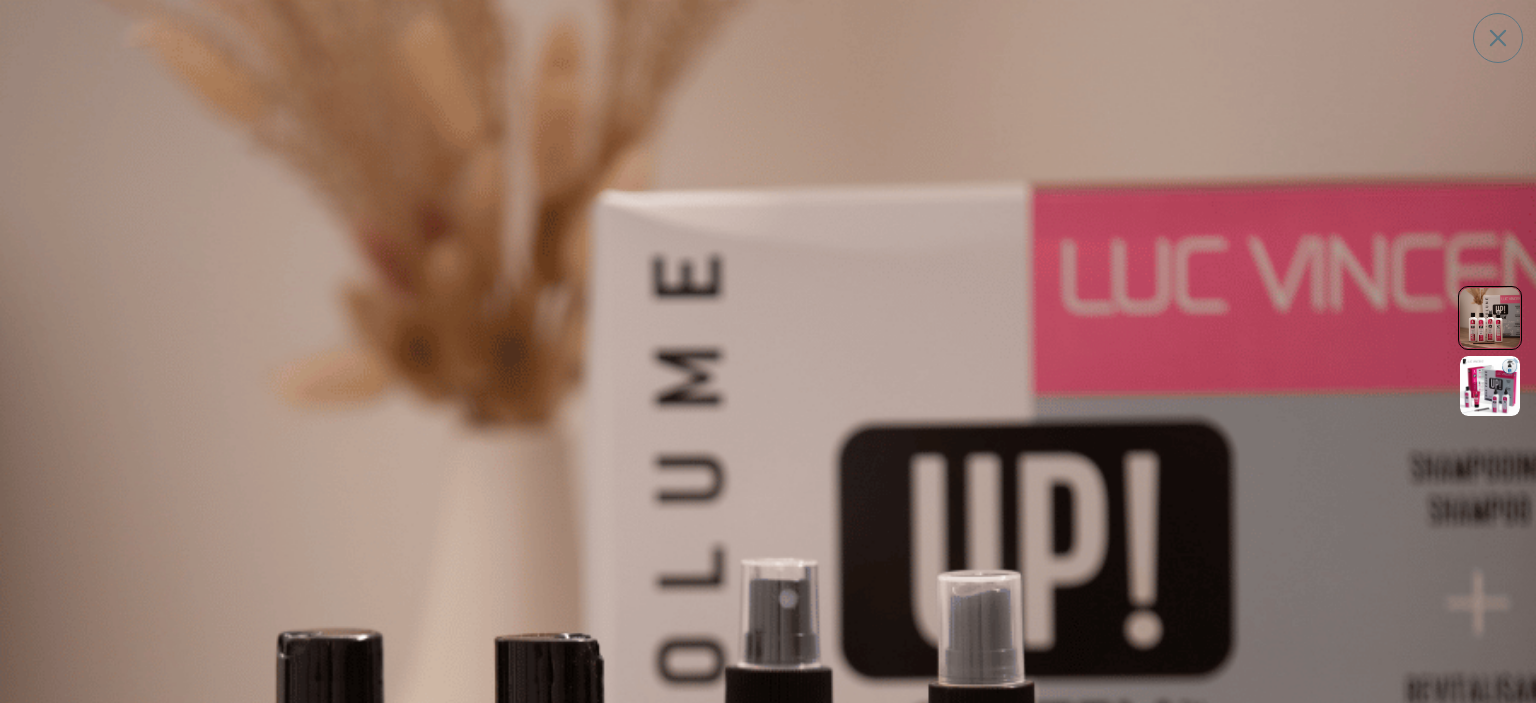 click 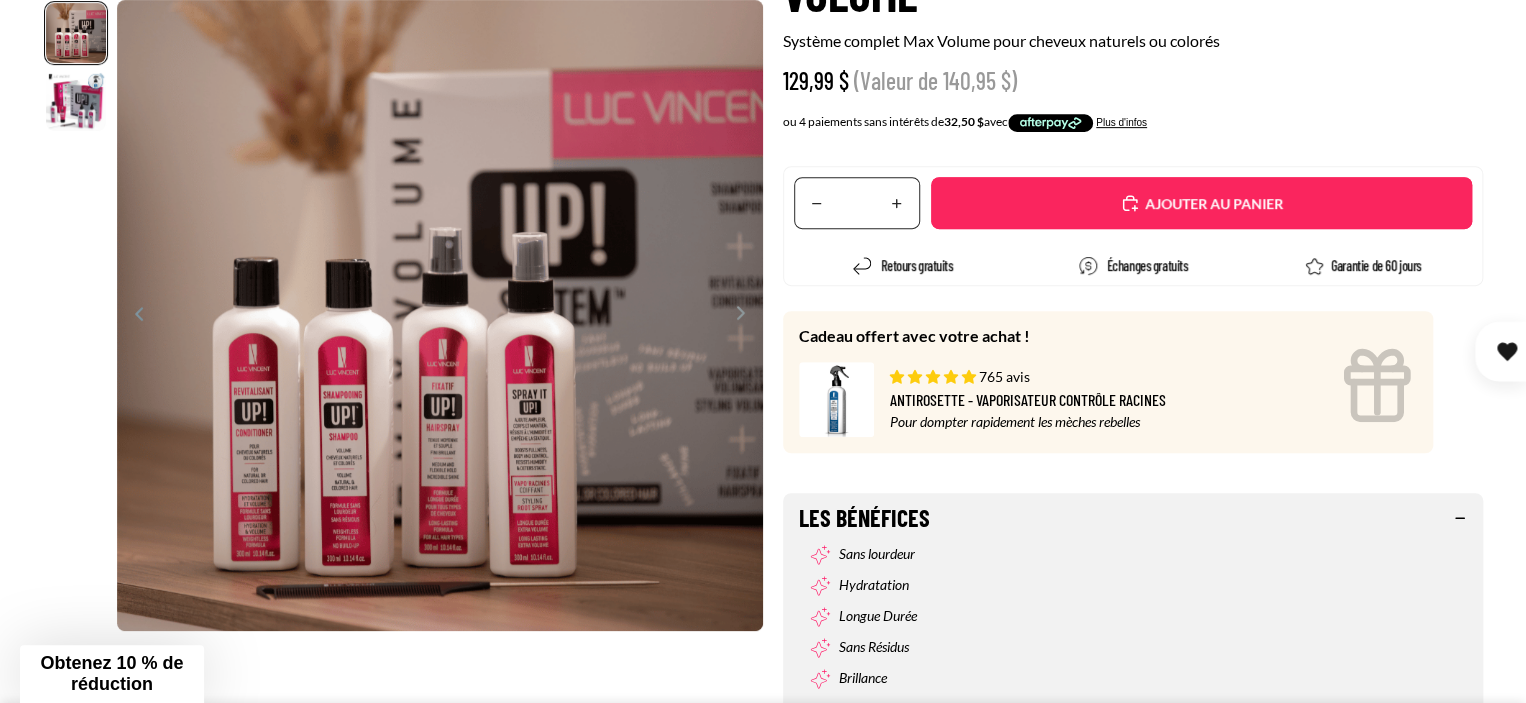 click 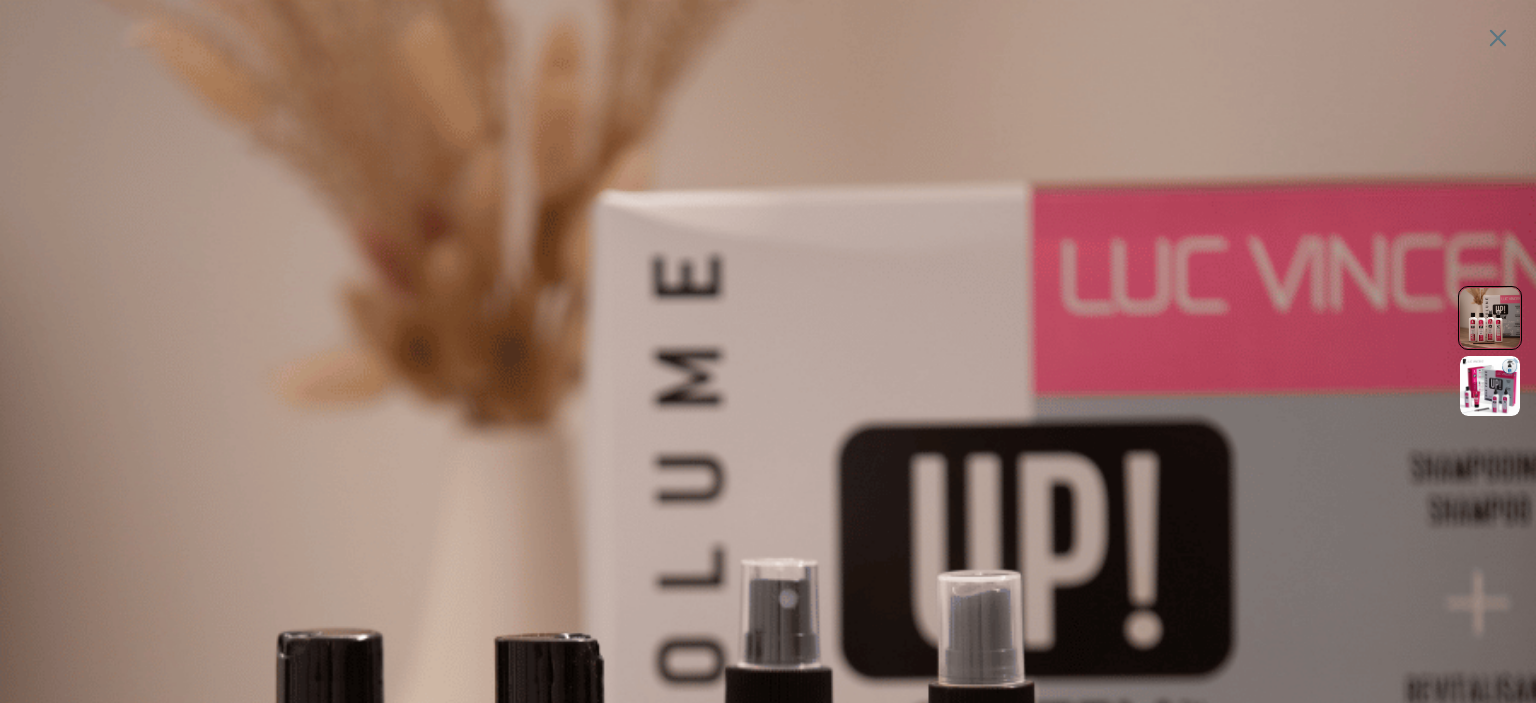 click 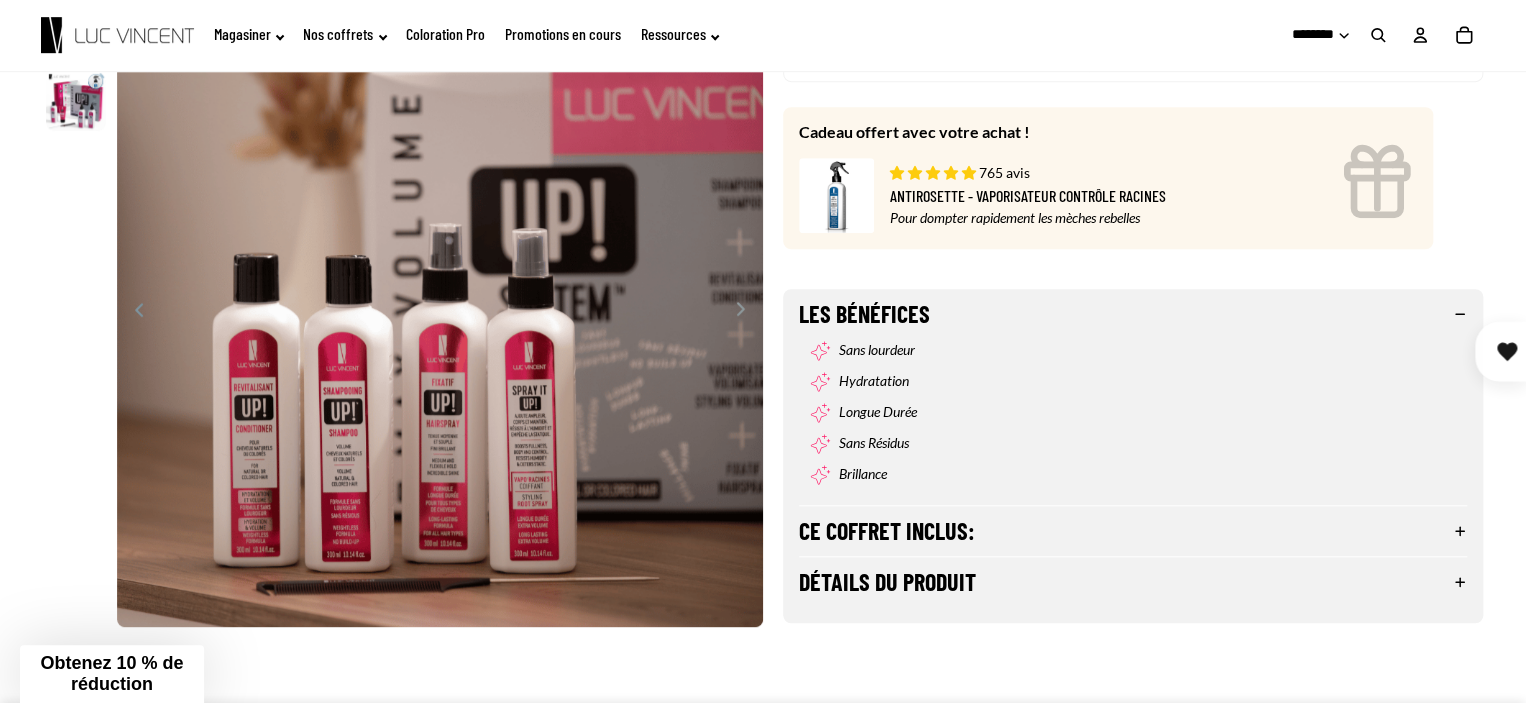 scroll, scrollTop: 640, scrollLeft: 0, axis: vertical 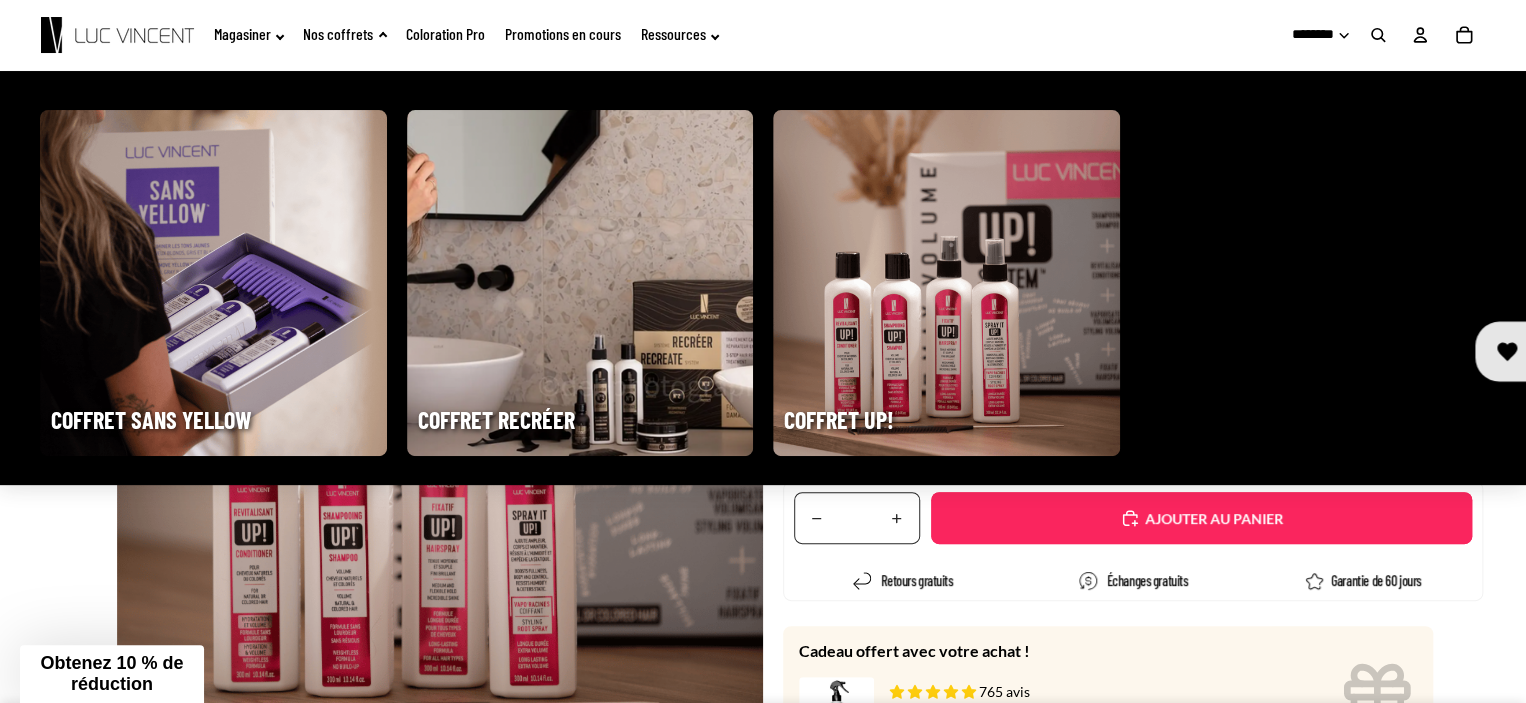 click on "Nos coffrets" 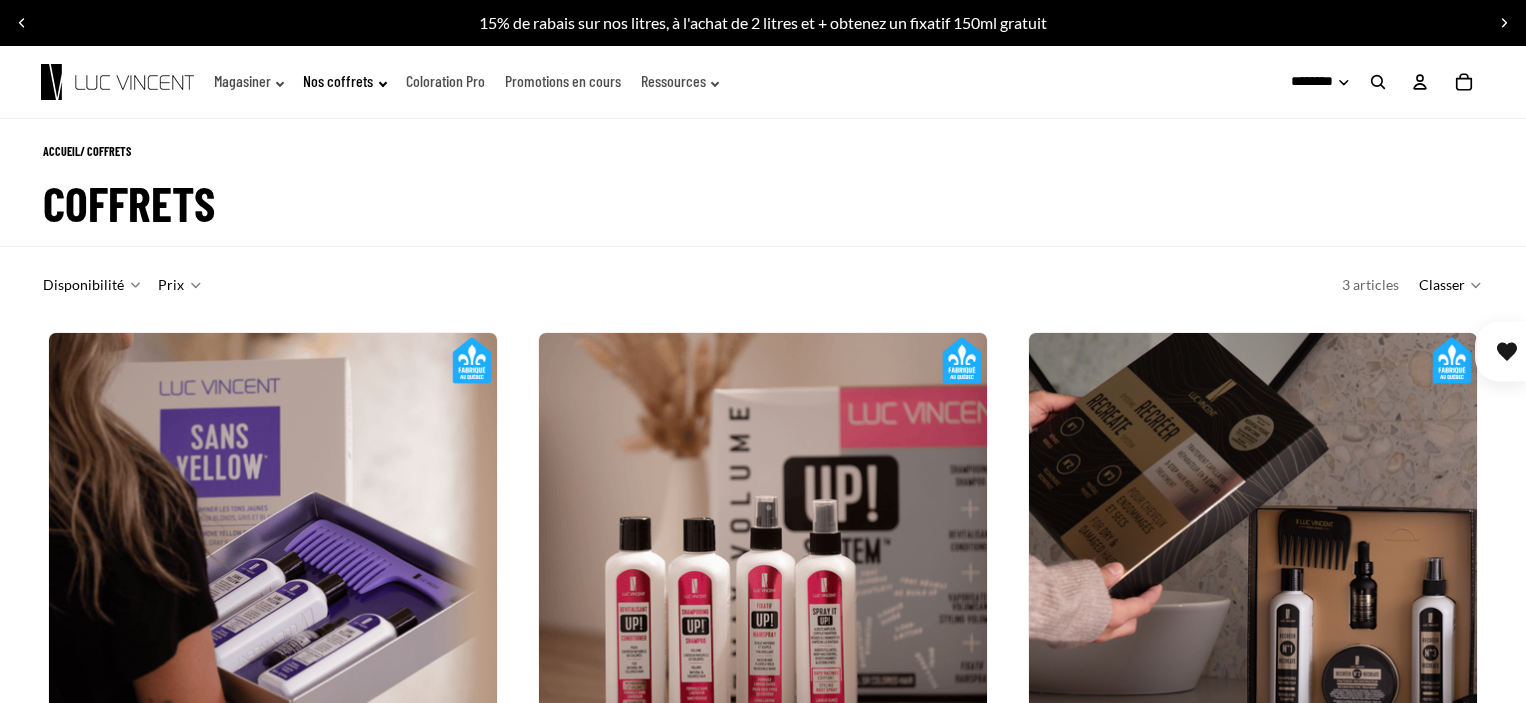 scroll, scrollTop: 0, scrollLeft: 0, axis: both 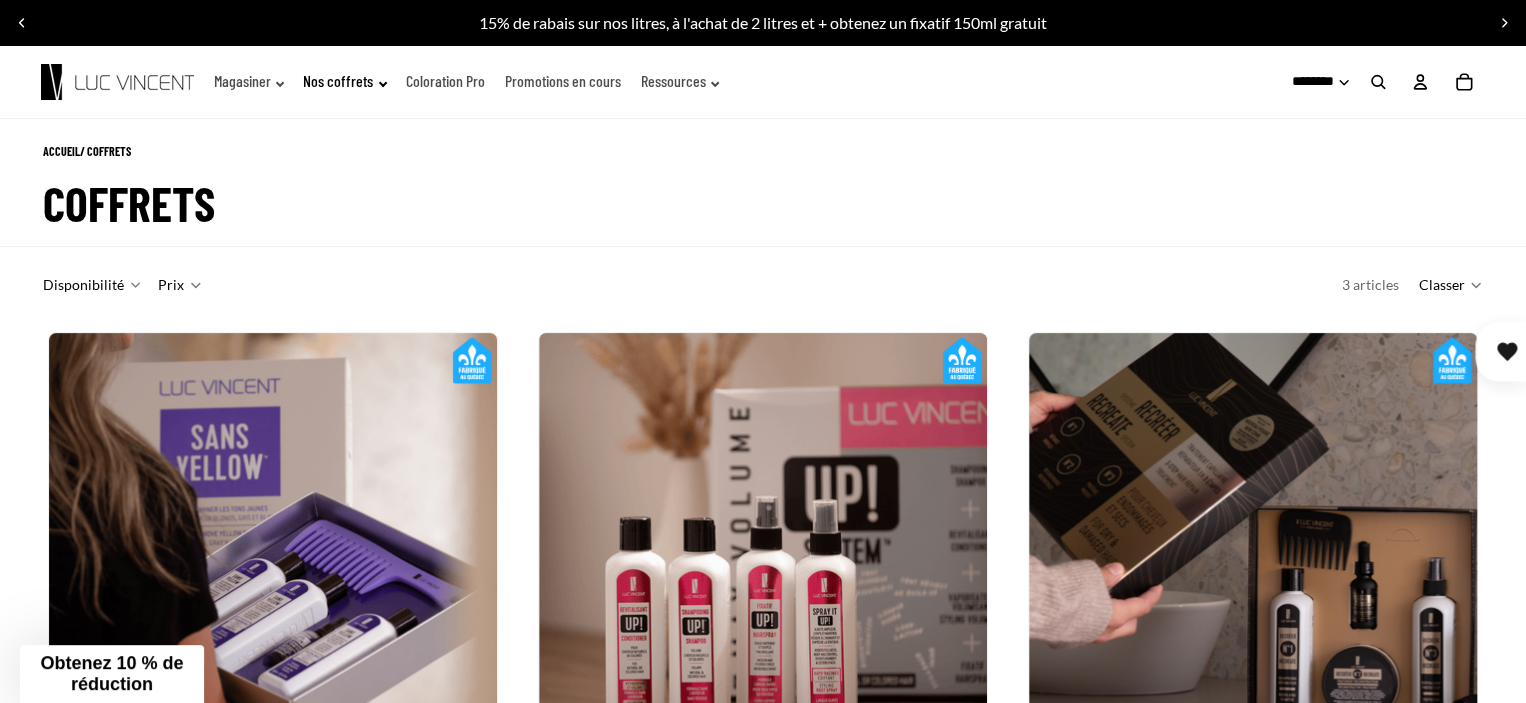 click on "Promotions en cours" 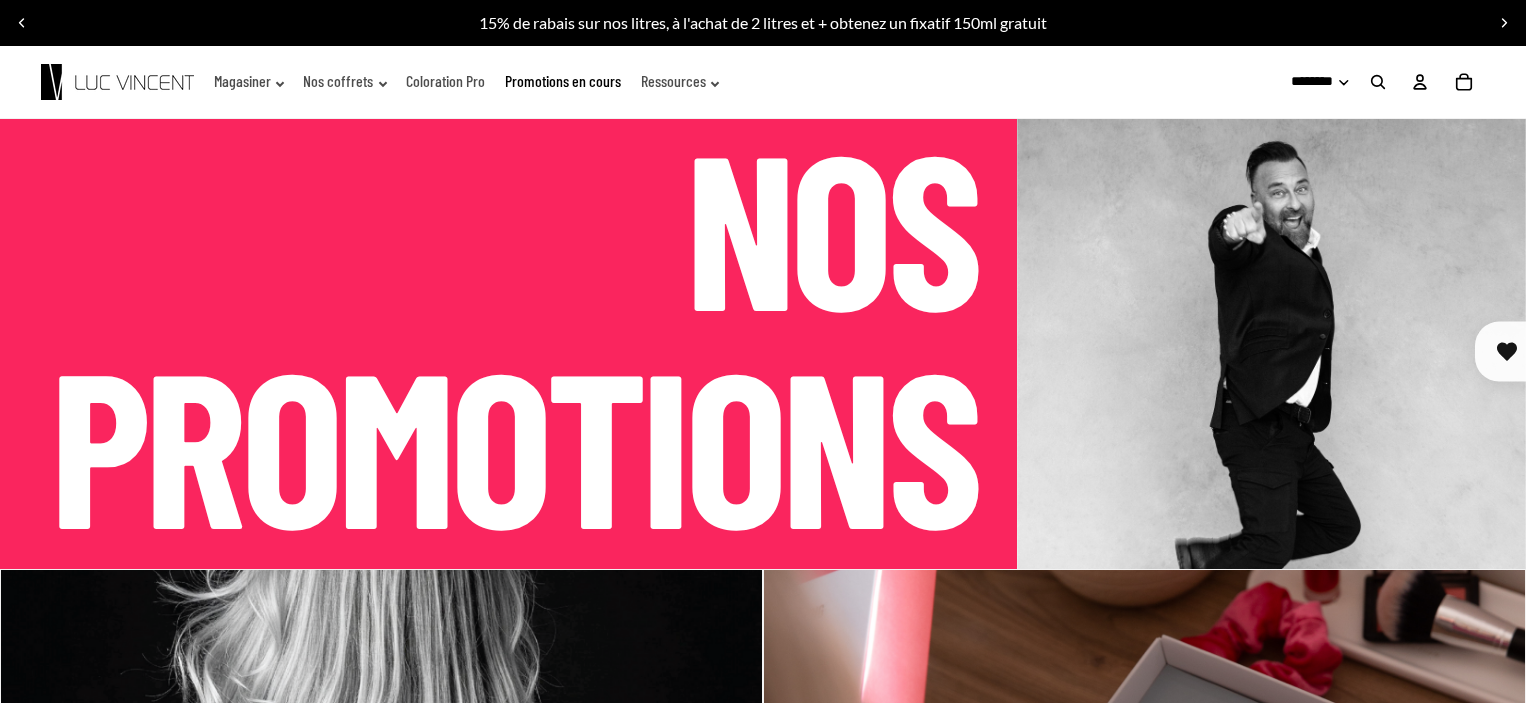 scroll, scrollTop: 0, scrollLeft: 0, axis: both 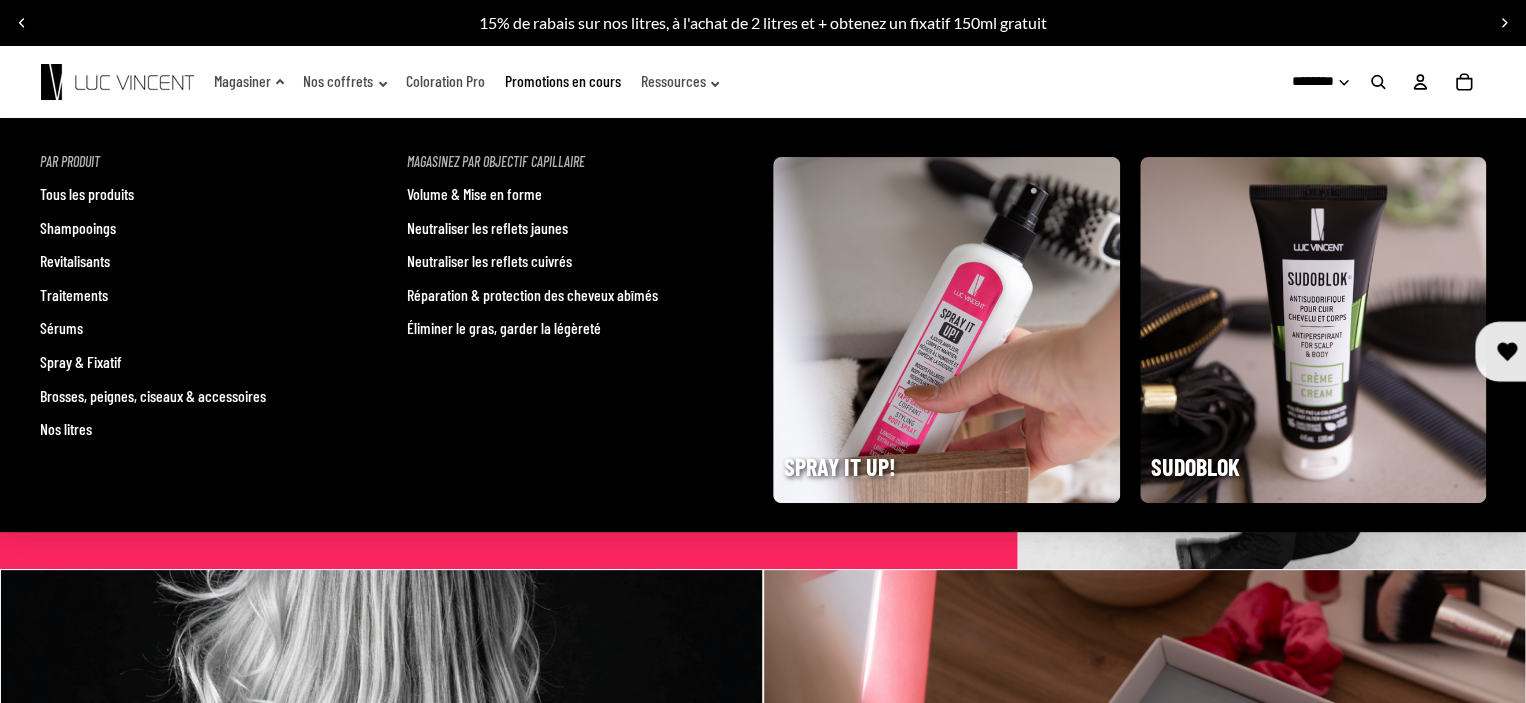 click on "Magasiner" 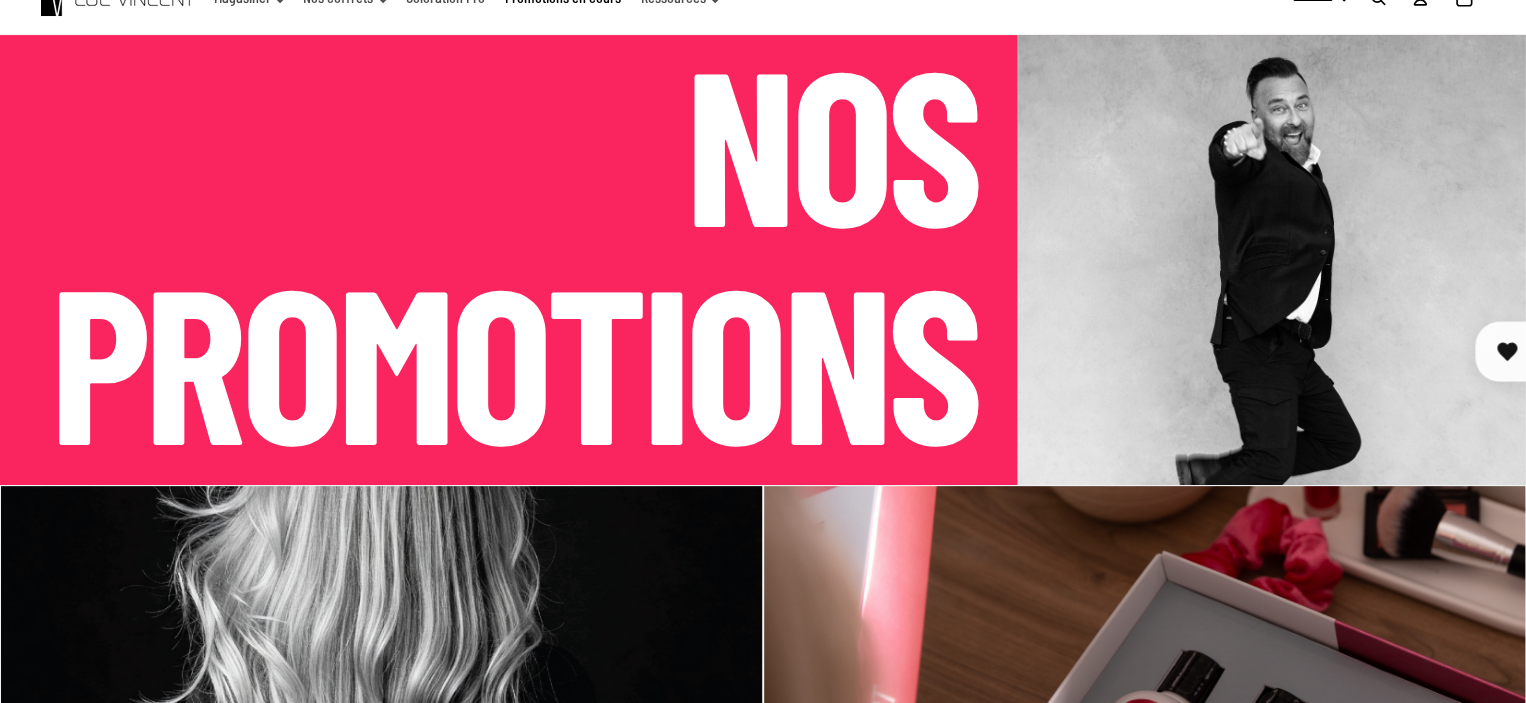 scroll, scrollTop: 0, scrollLeft: 0, axis: both 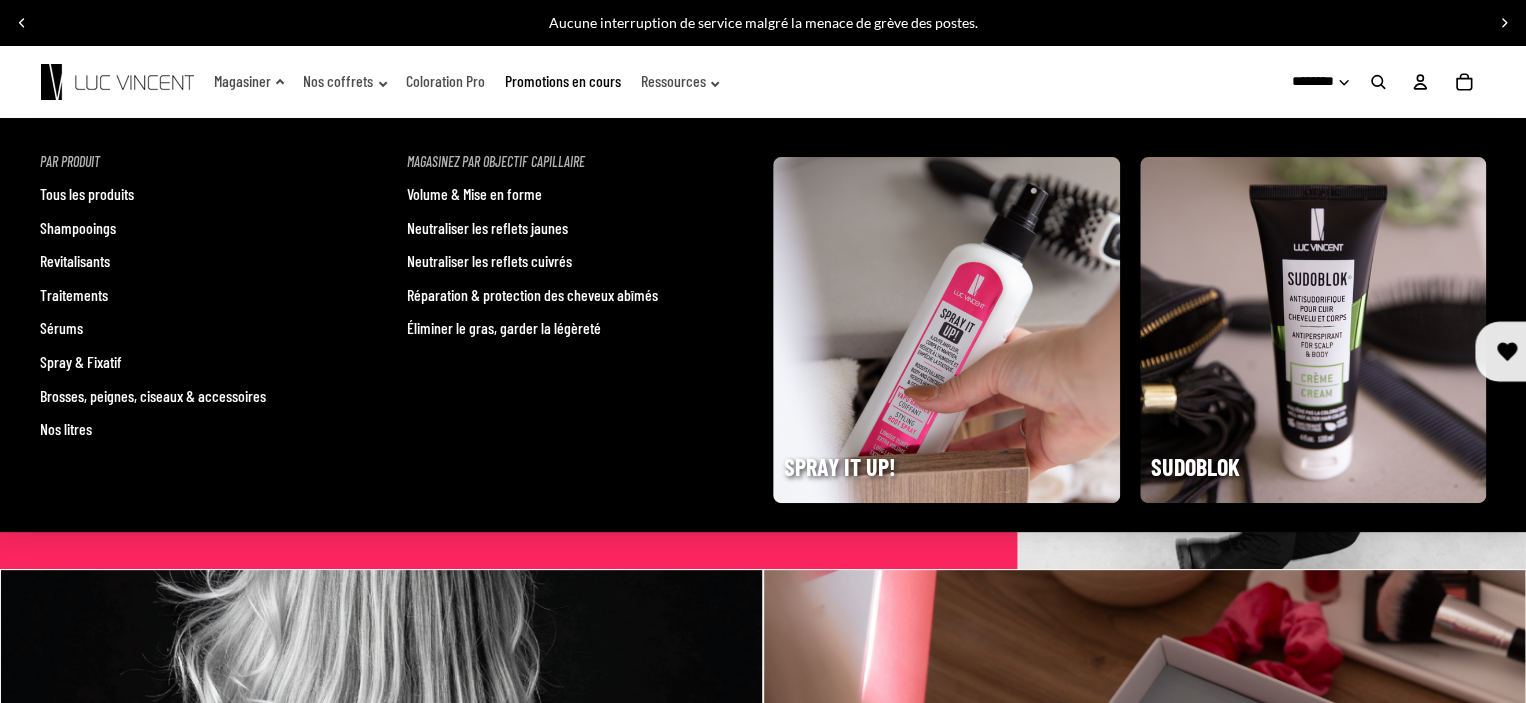 click on "Magasiner" 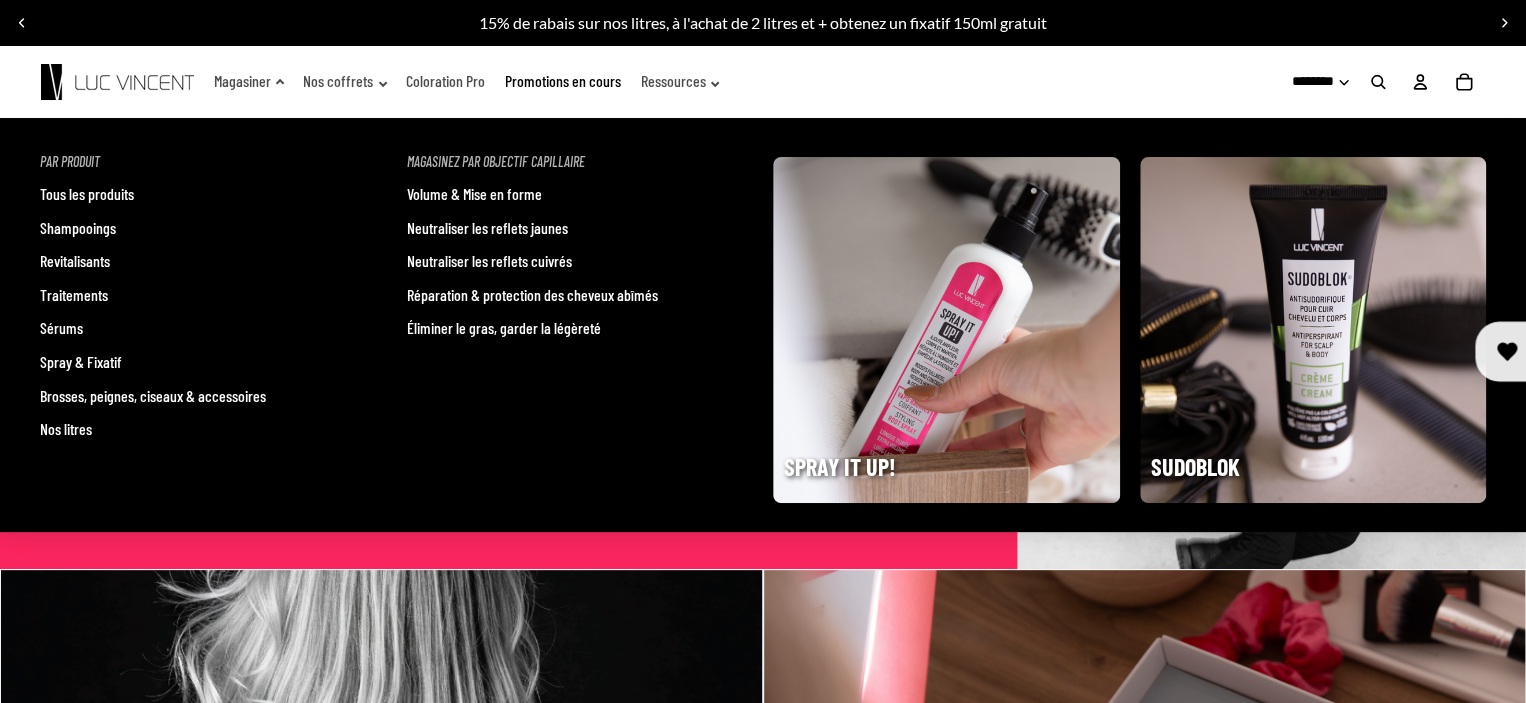 click on "Brosses, peignes, ciseaux & accessoires" at bounding box center [153, 396] 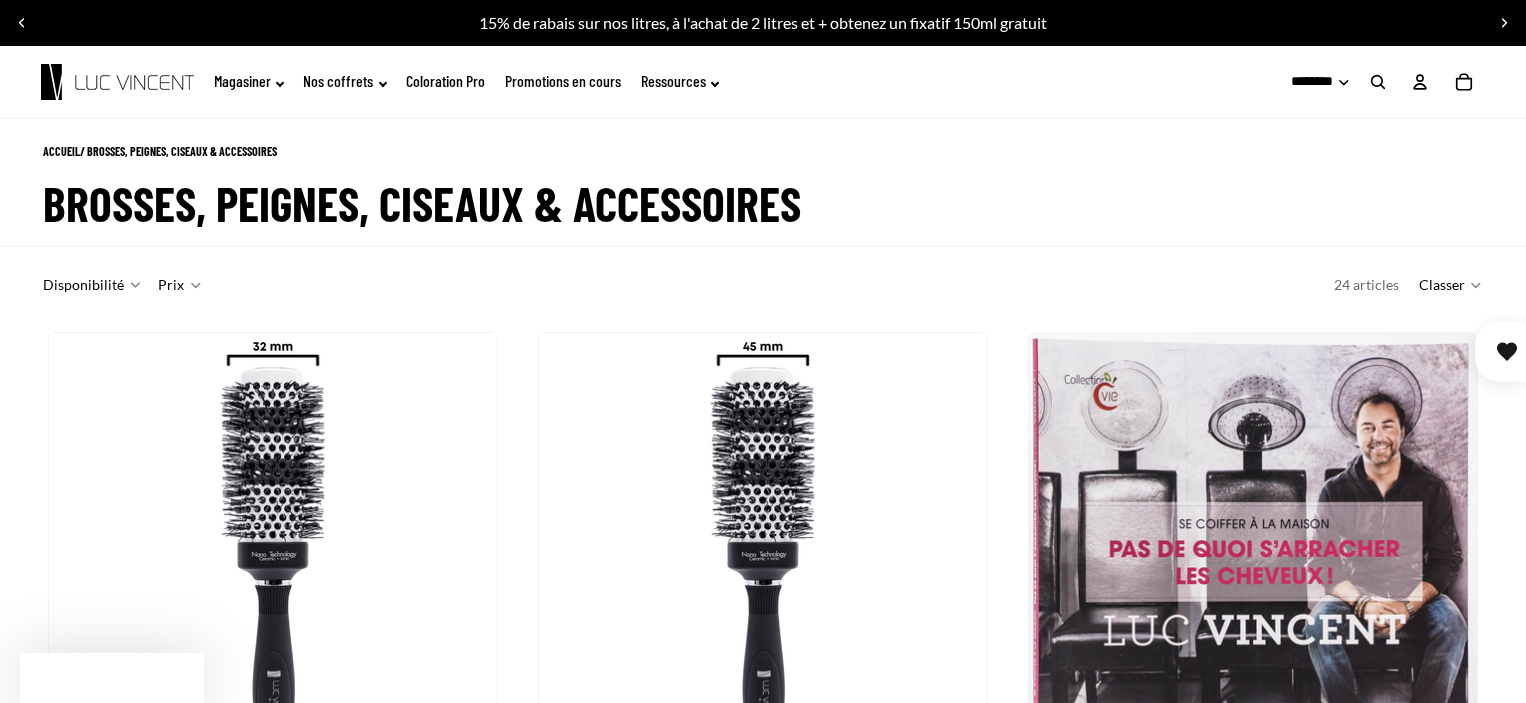 scroll, scrollTop: 0, scrollLeft: 0, axis: both 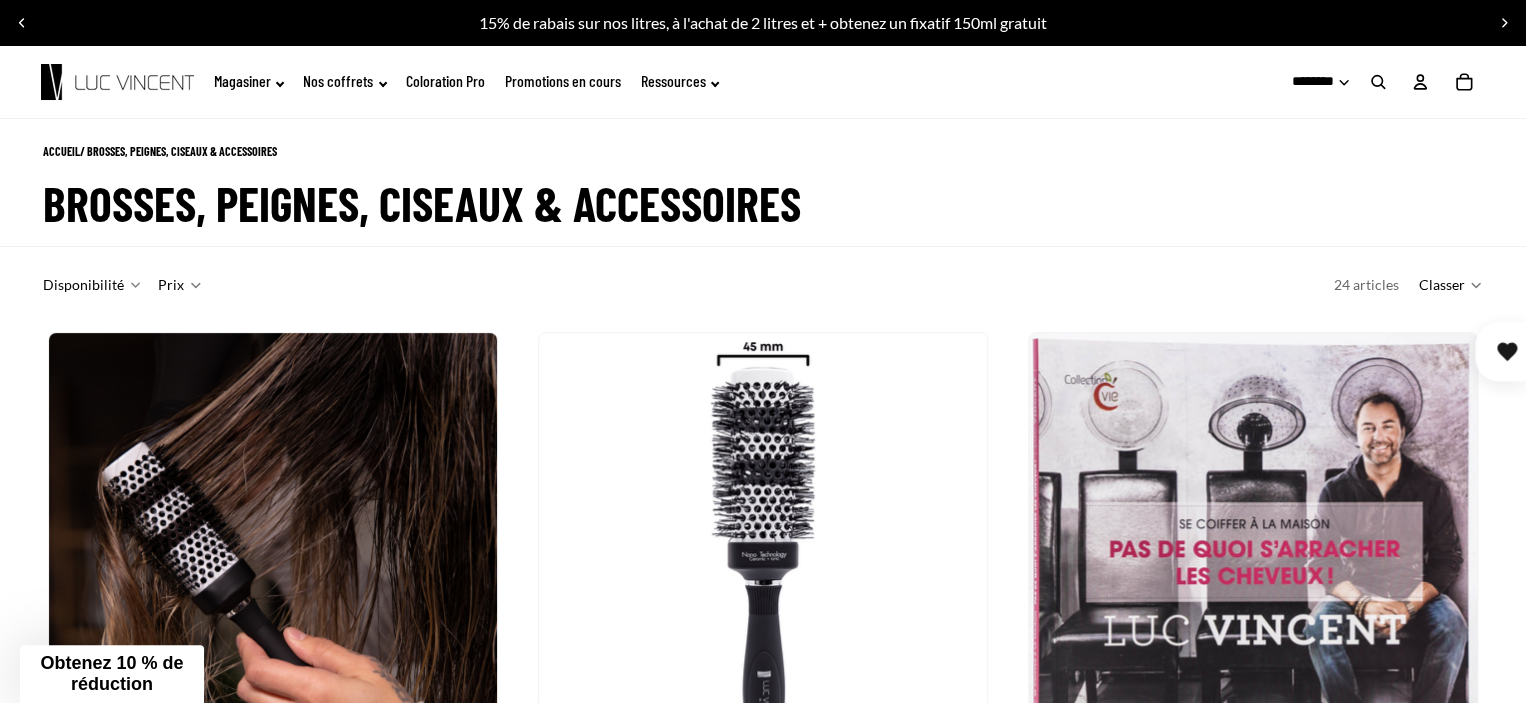 drag, startPoint x: 1531, startPoint y: 48, endPoint x: 1530, endPoint y: -121, distance: 169.00296 